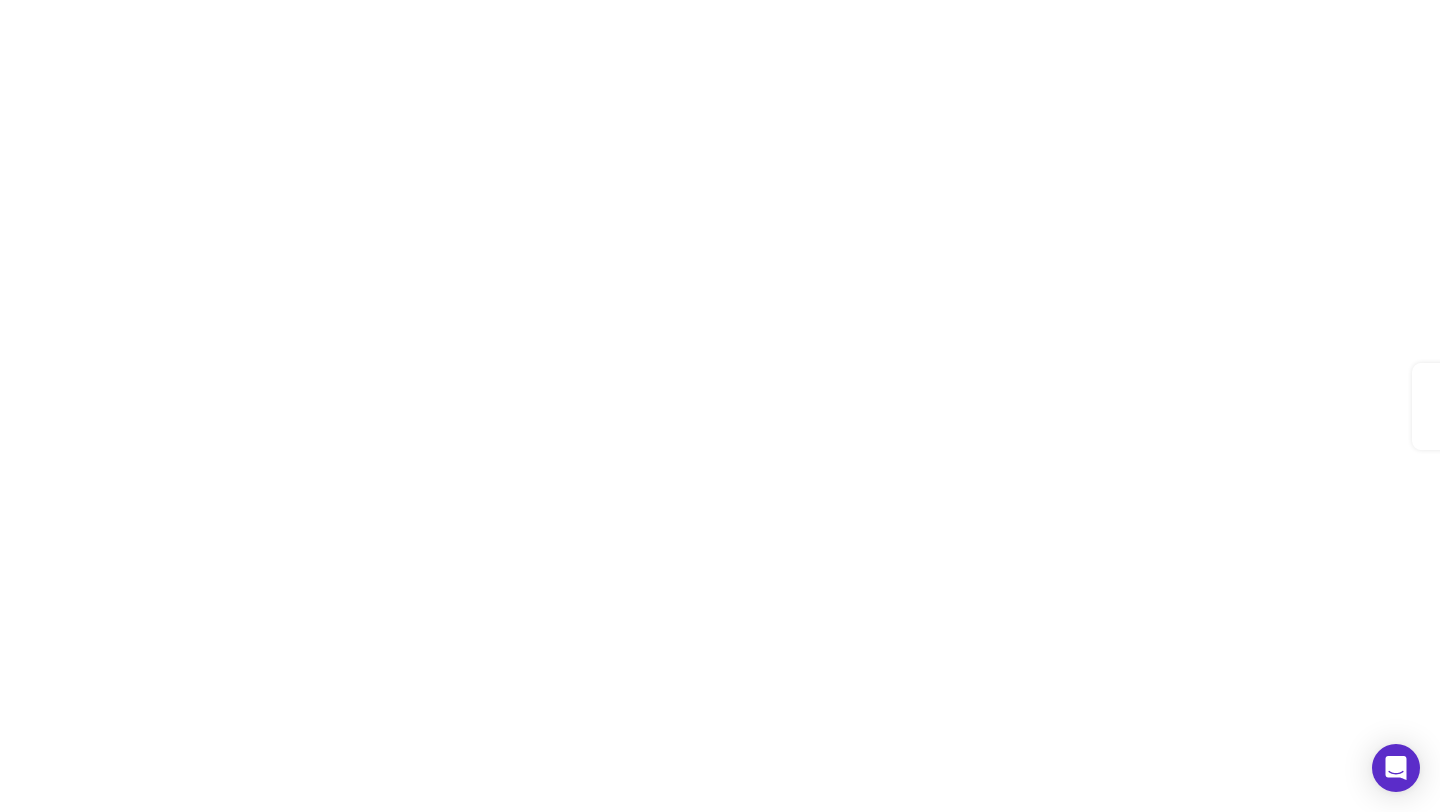 scroll, scrollTop: 0, scrollLeft: 0, axis: both 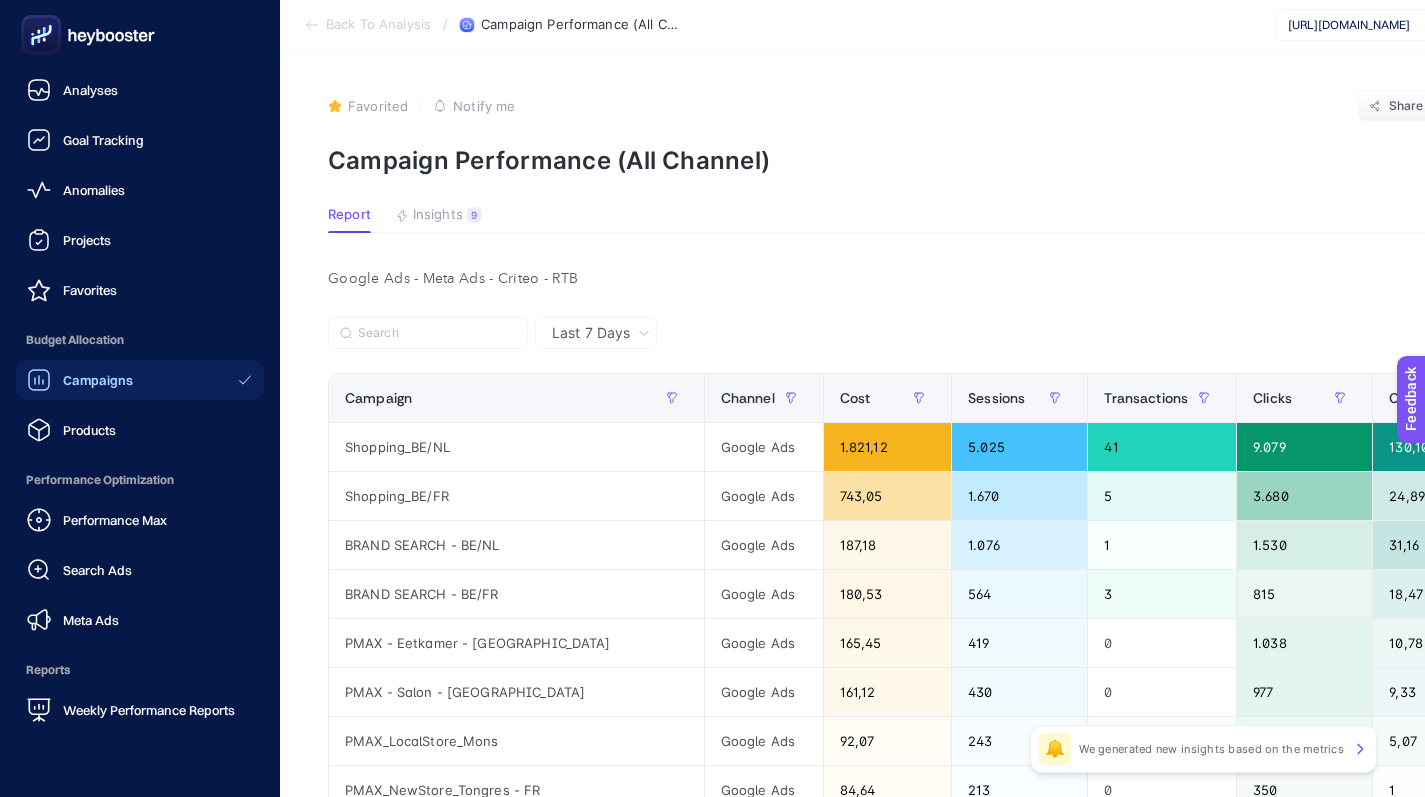 click 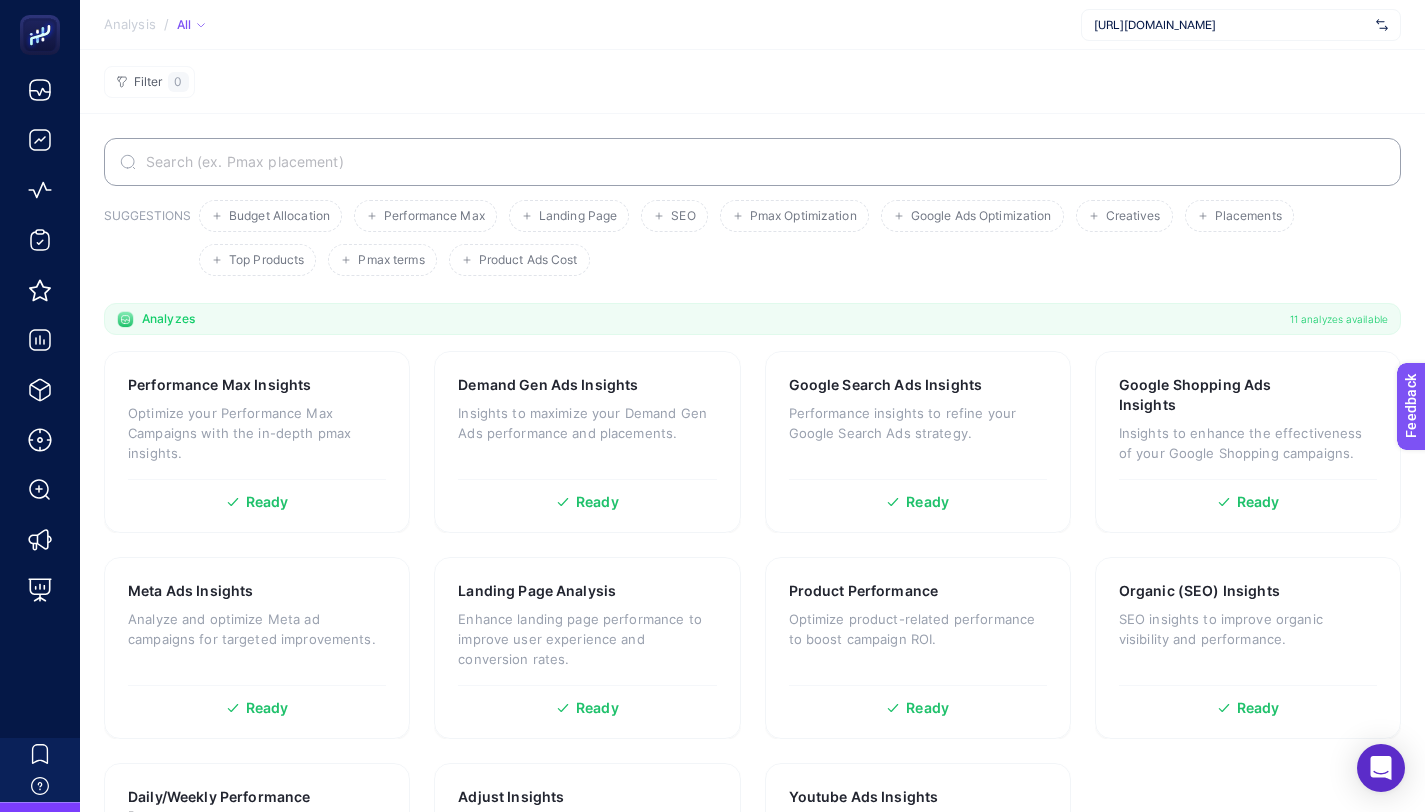 click at bounding box center [763, 162] 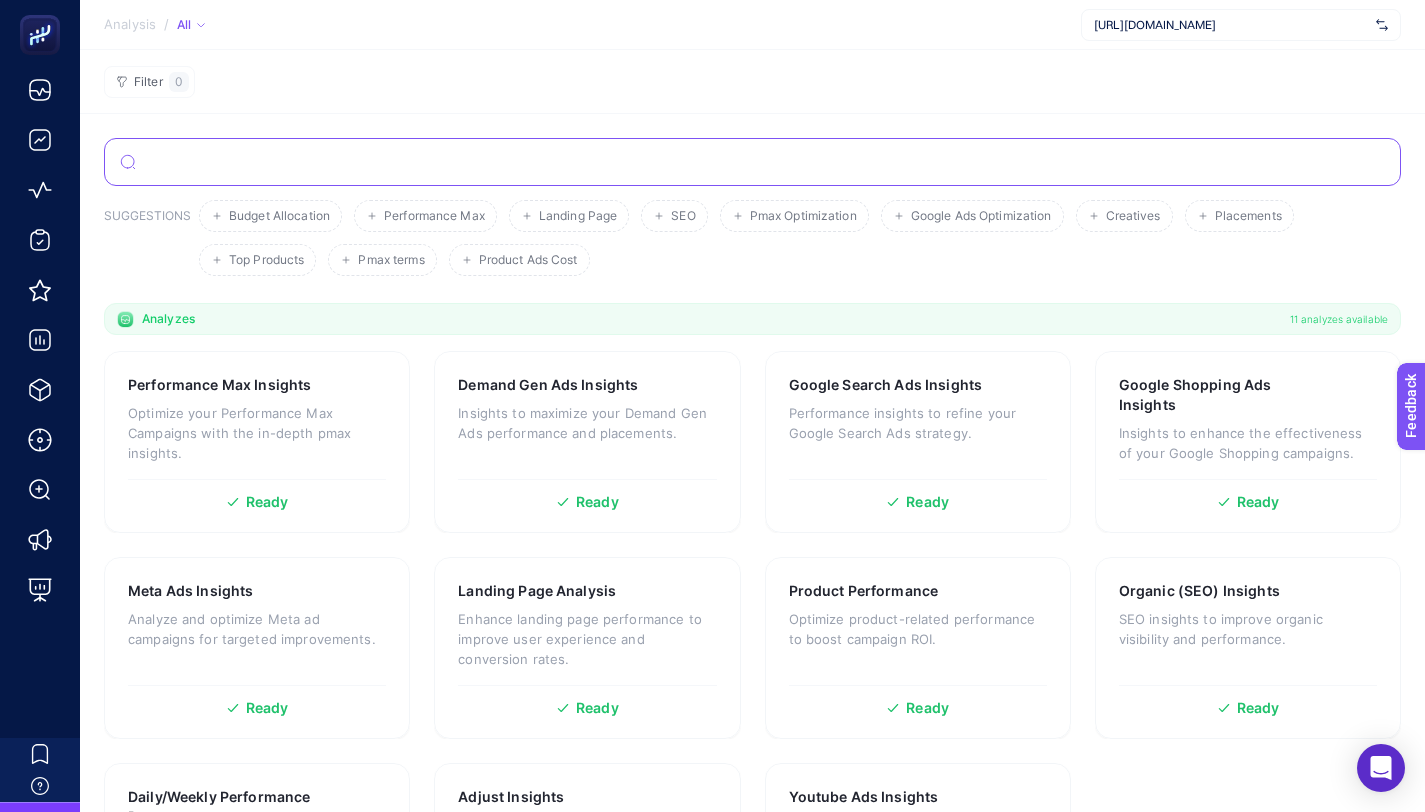 click at bounding box center [764, 162] 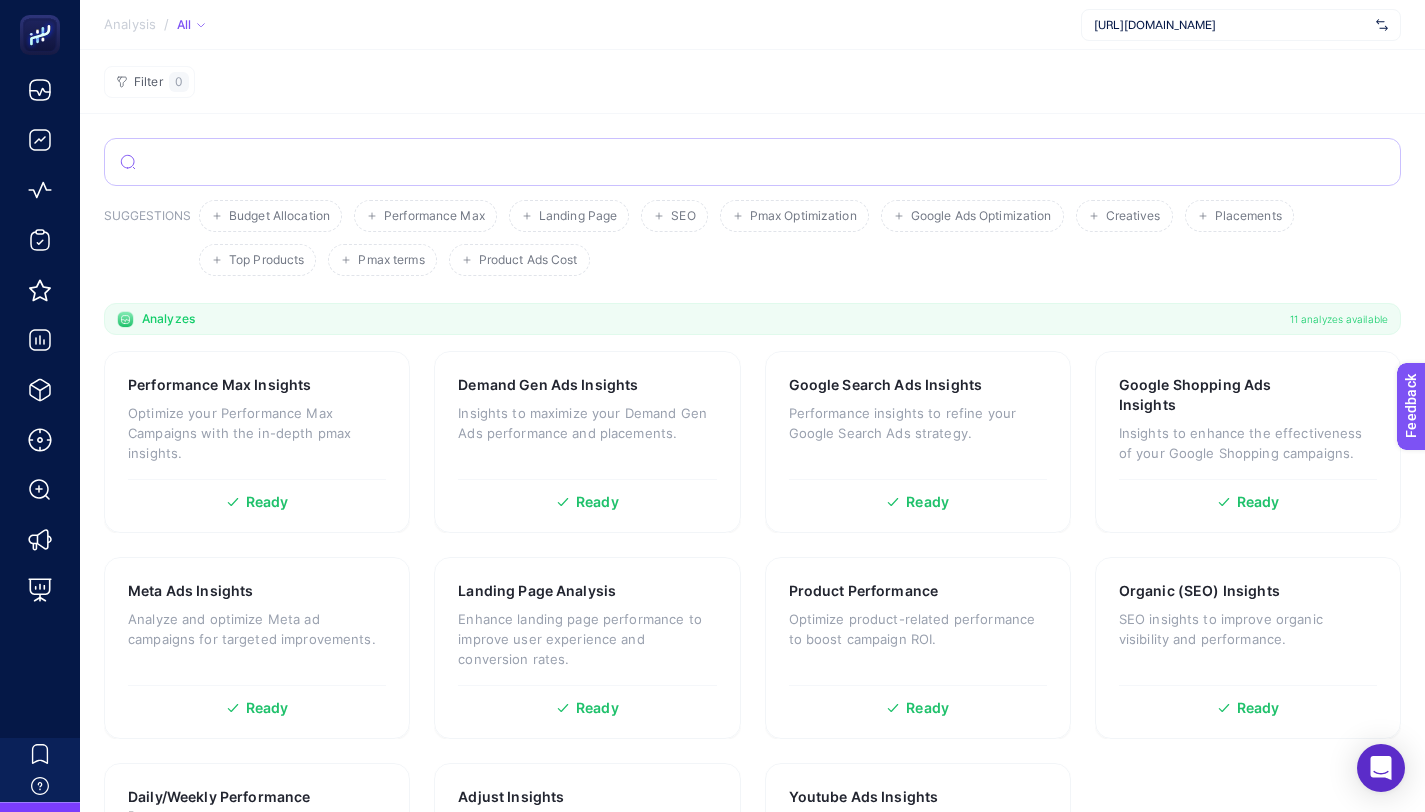 click at bounding box center [752, 162] 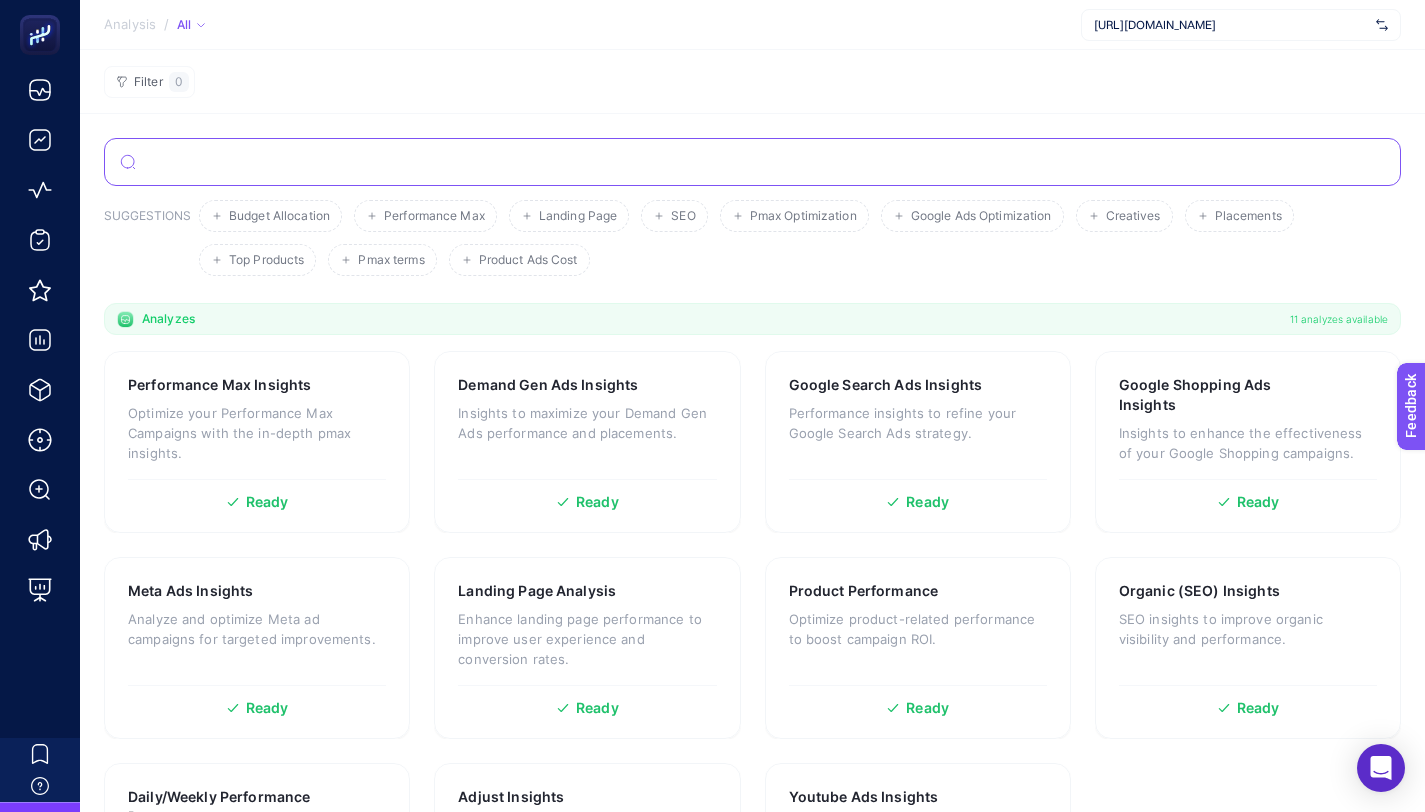 click at bounding box center (764, 162) 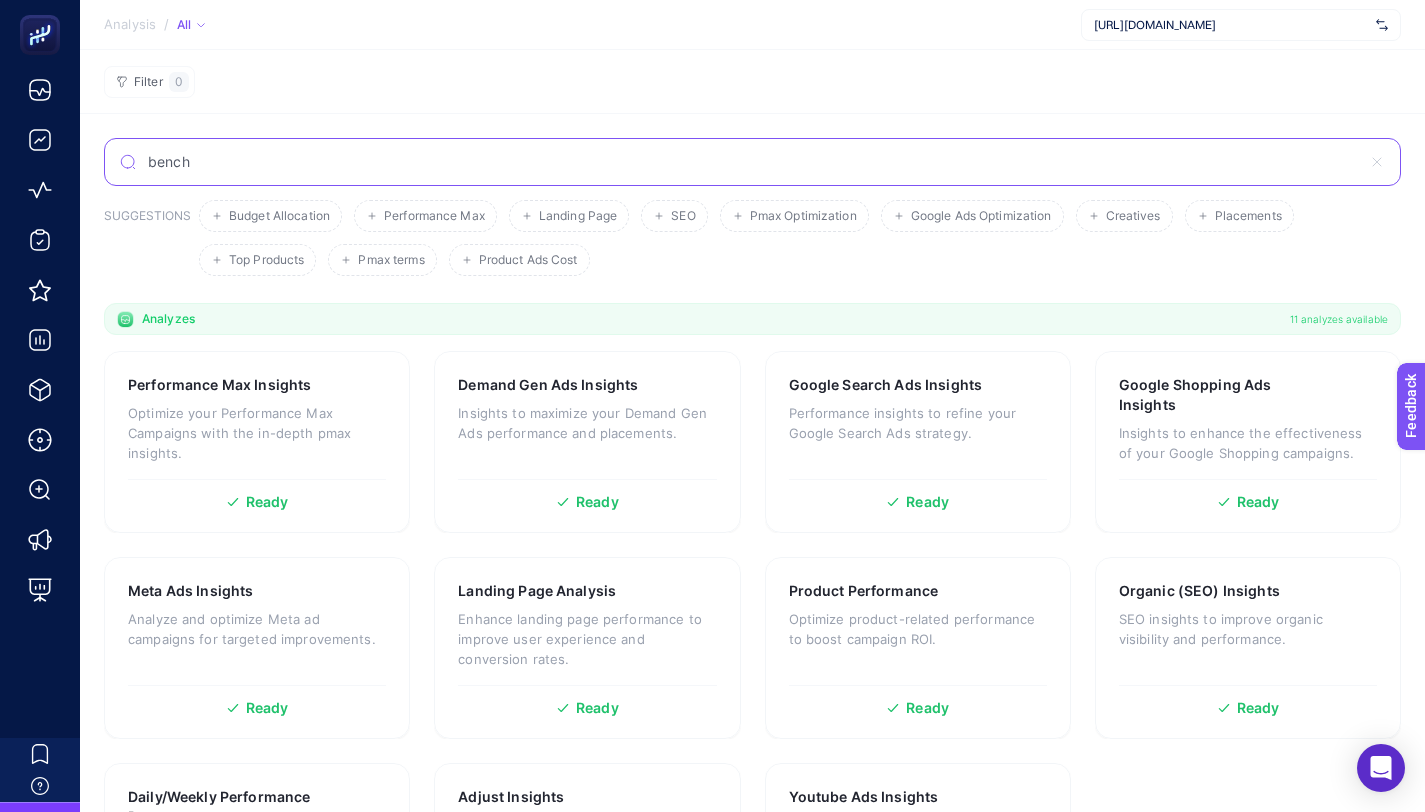 type on "bench" 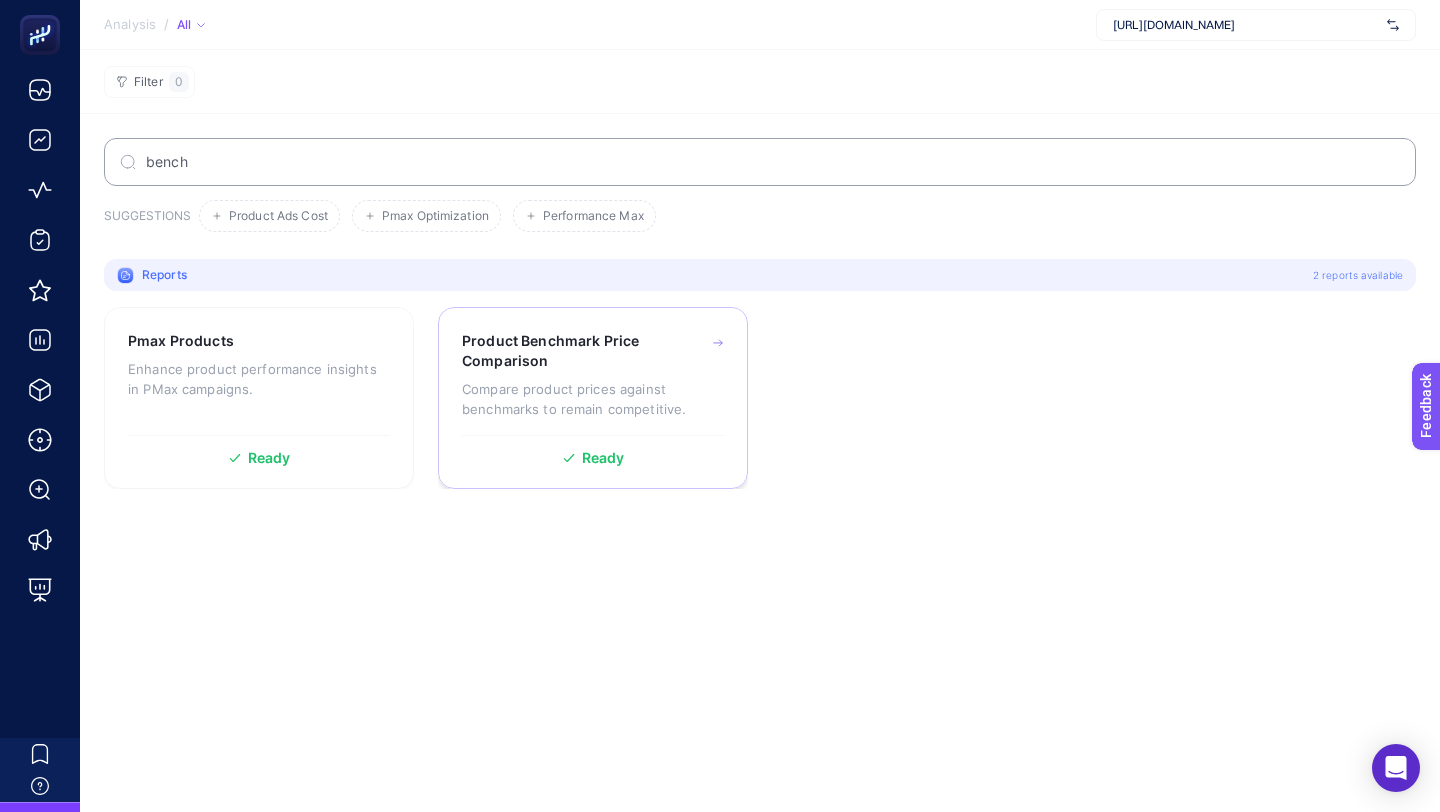 click on "Compare product prices against benchmarks to remain competitive." at bounding box center [593, 399] 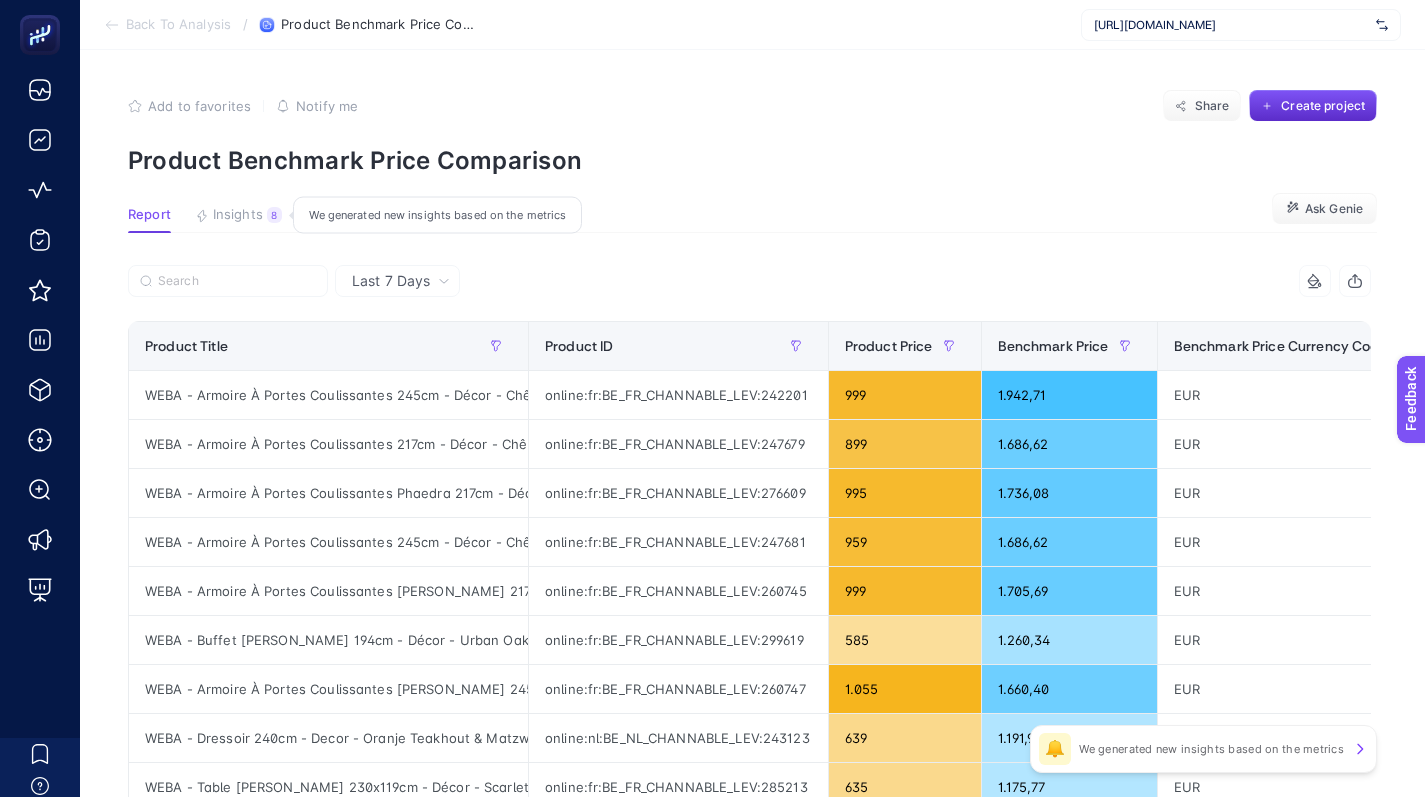 click on "Insights 8  We generated new insights based on the metrics" 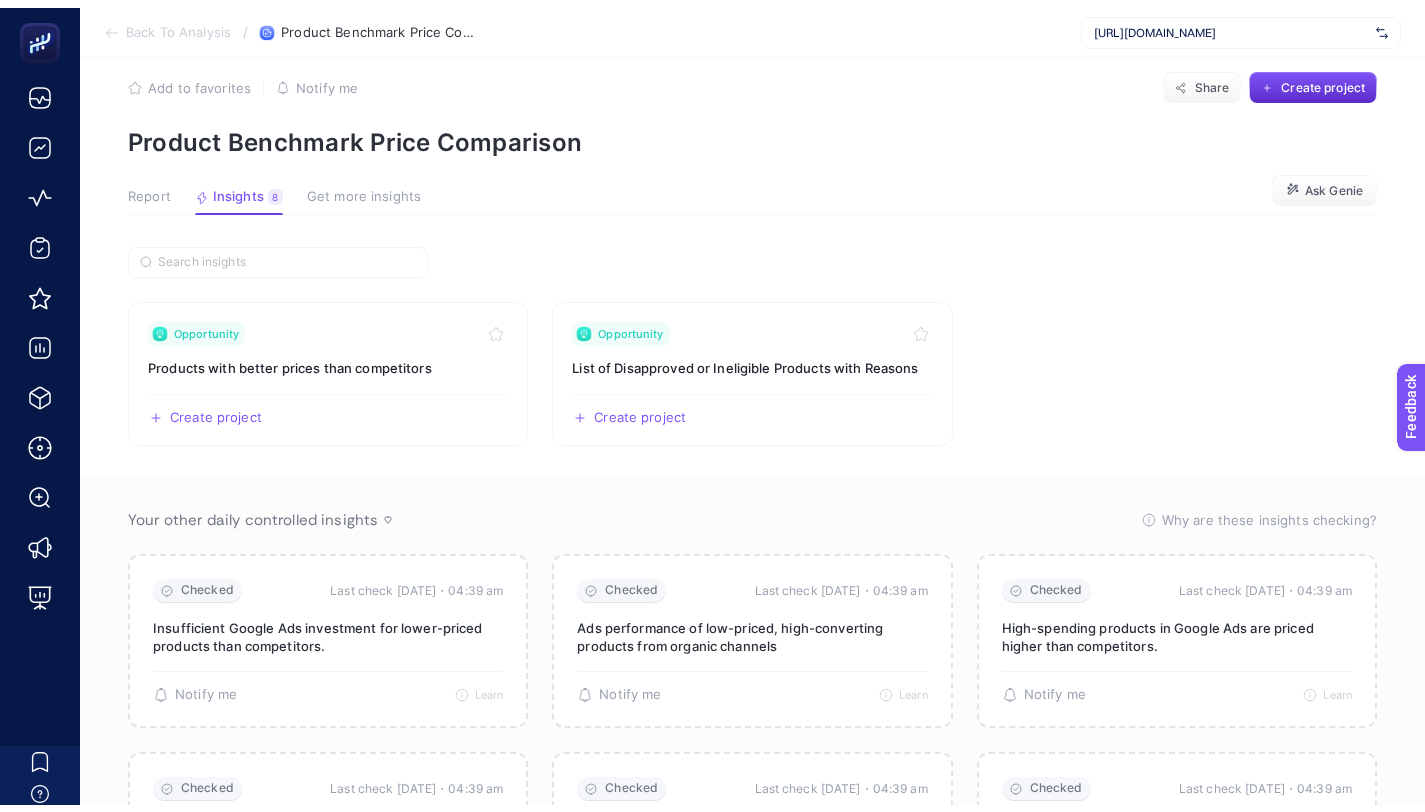 scroll, scrollTop: 29, scrollLeft: 0, axis: vertical 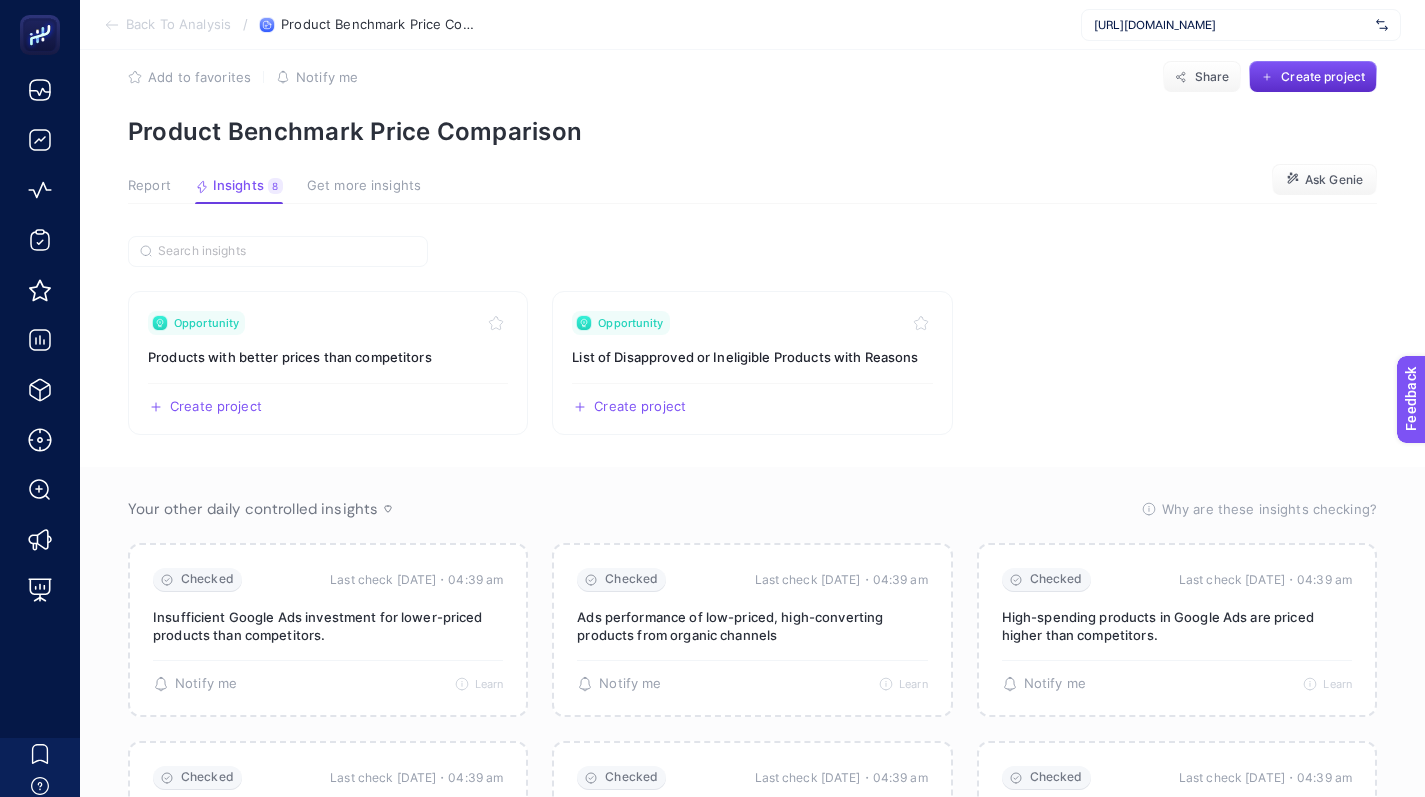 type 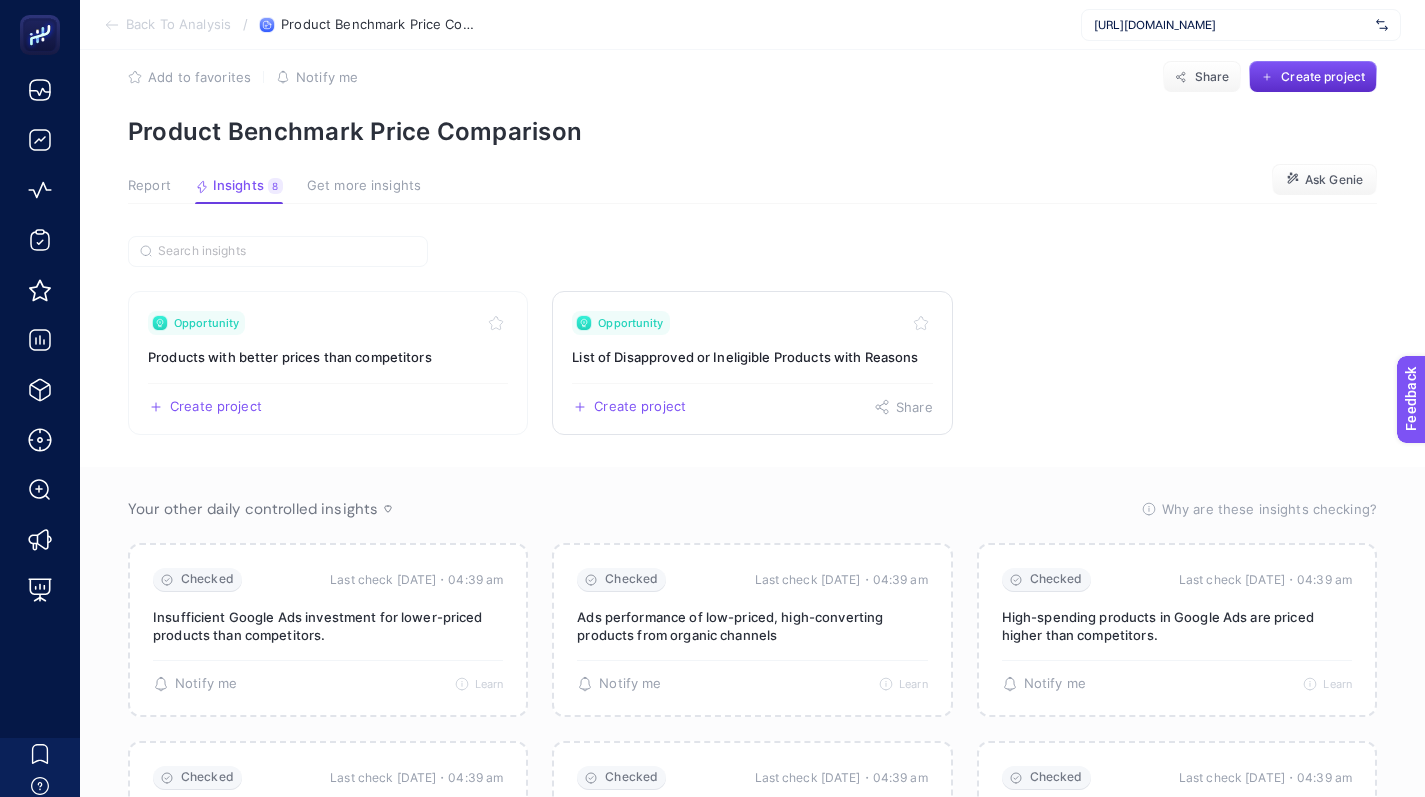click on "List of Disapproved or Ineligible Products with Reasons" at bounding box center [752, 357] 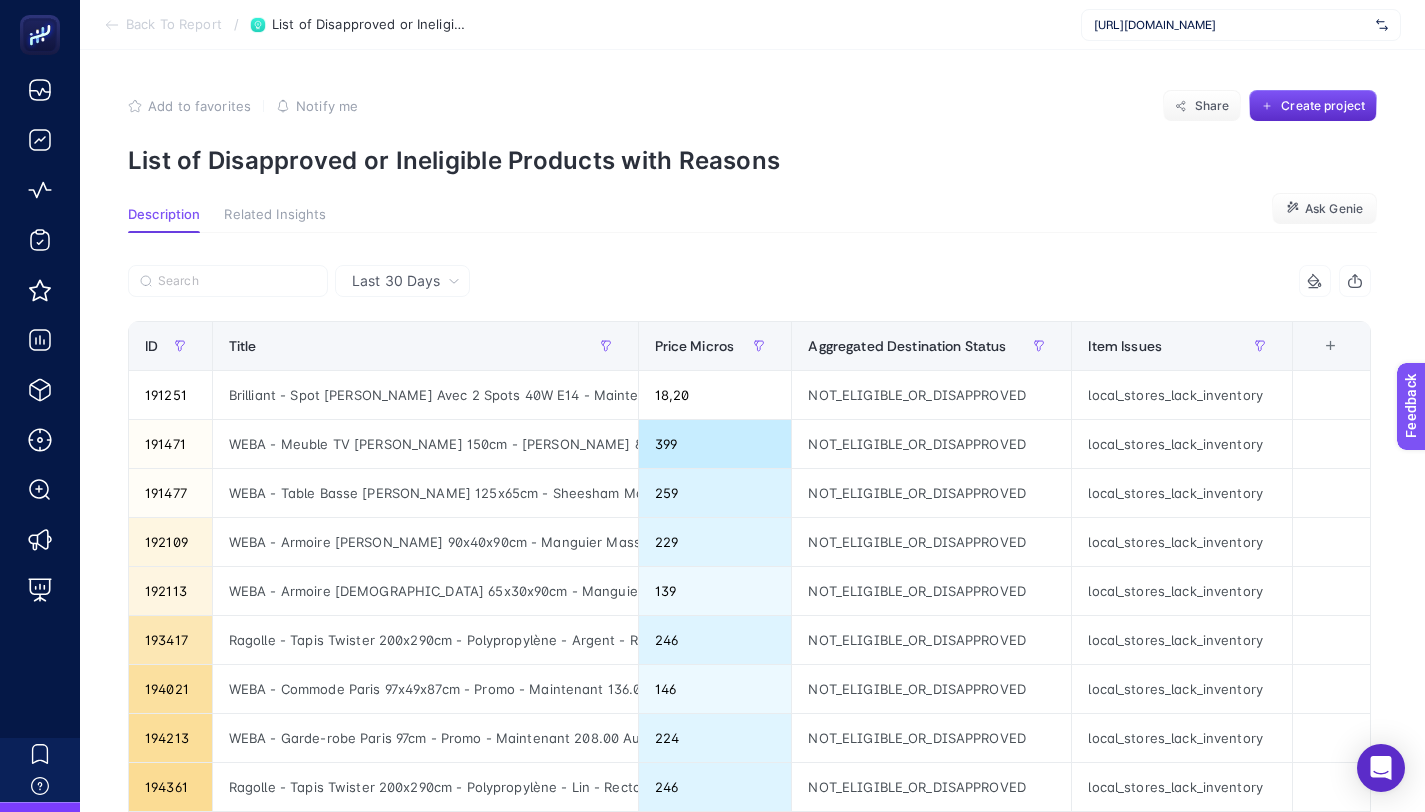 scroll, scrollTop: 17, scrollLeft: 0, axis: vertical 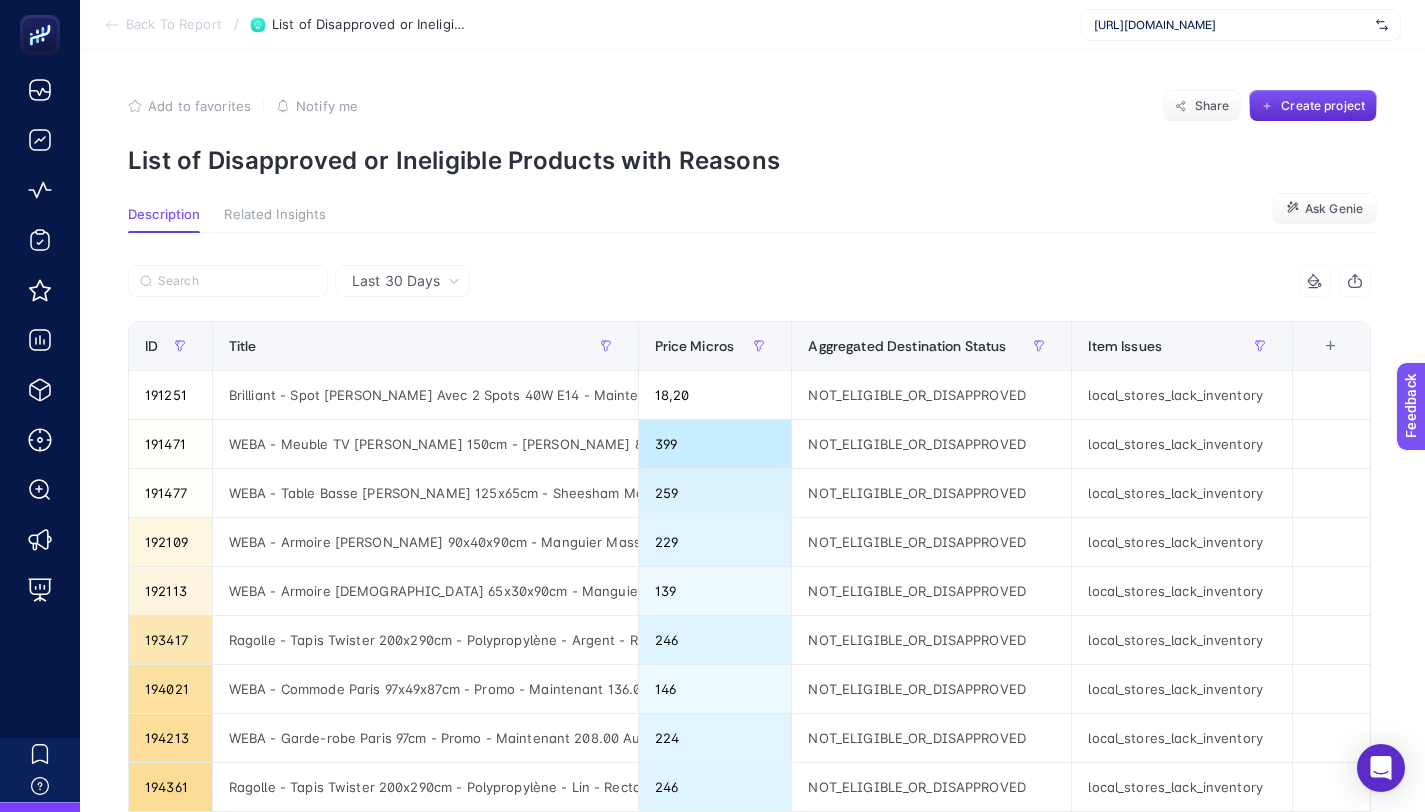 click on "[URL][DOMAIN_NAME]" at bounding box center (1241, 25) 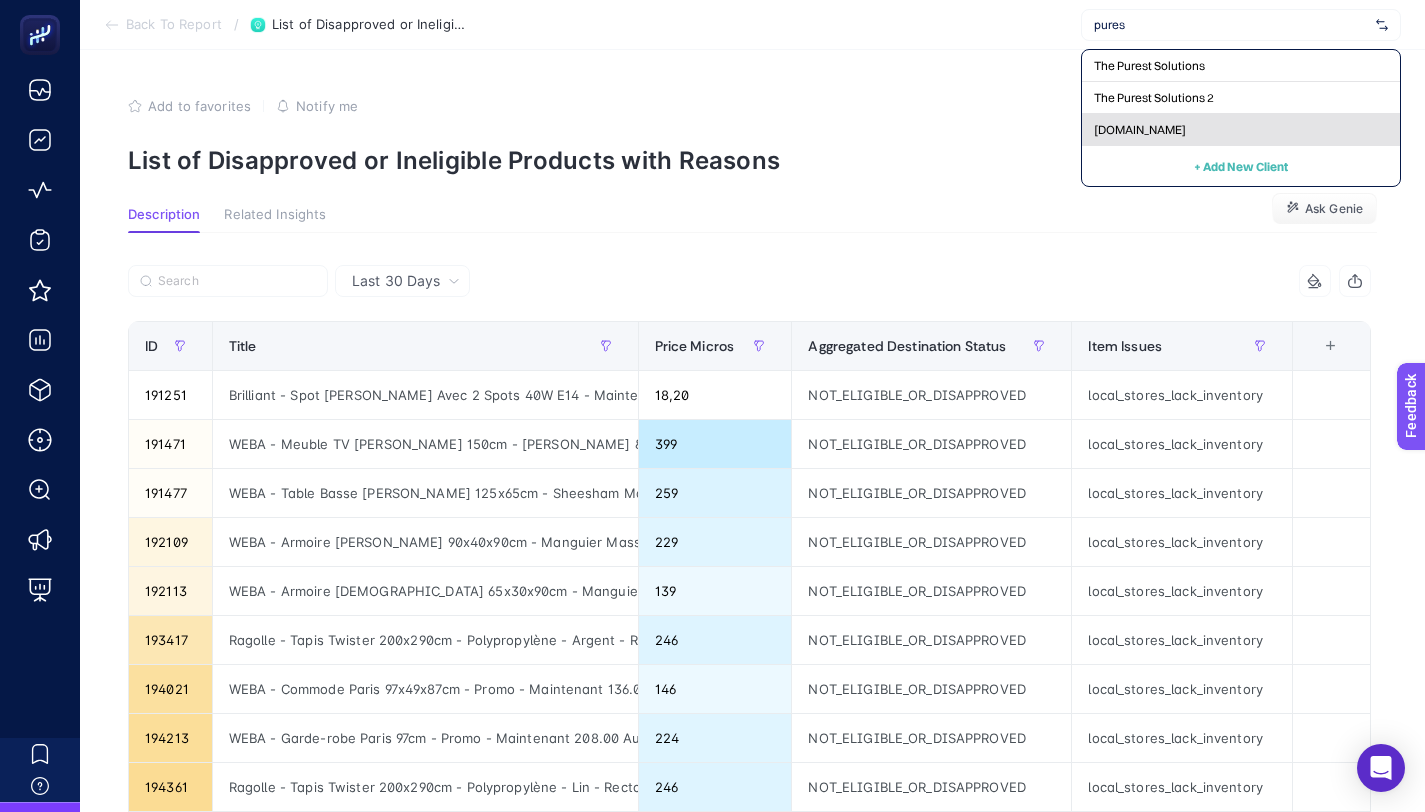 type on "pures" 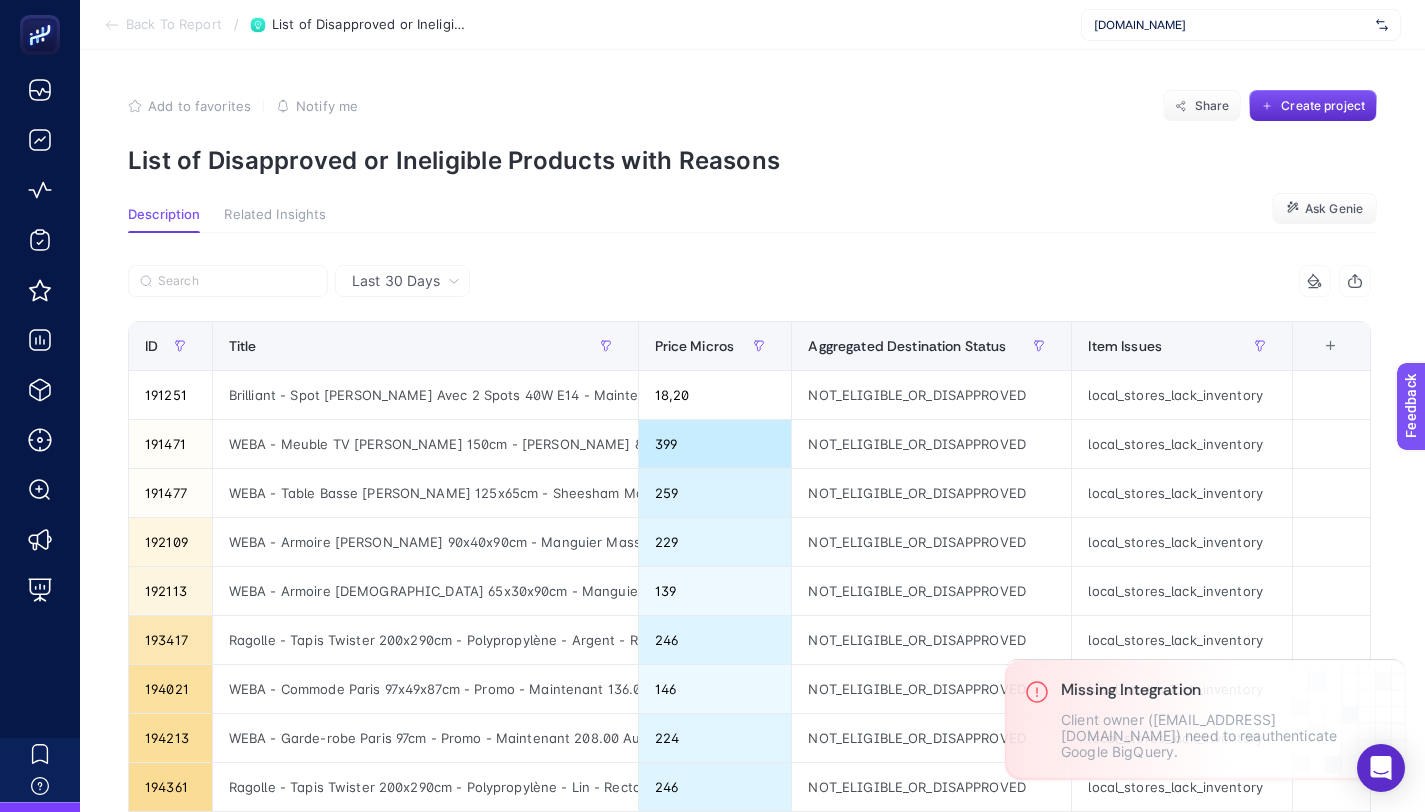 click on "Back To Report" at bounding box center (174, 25) 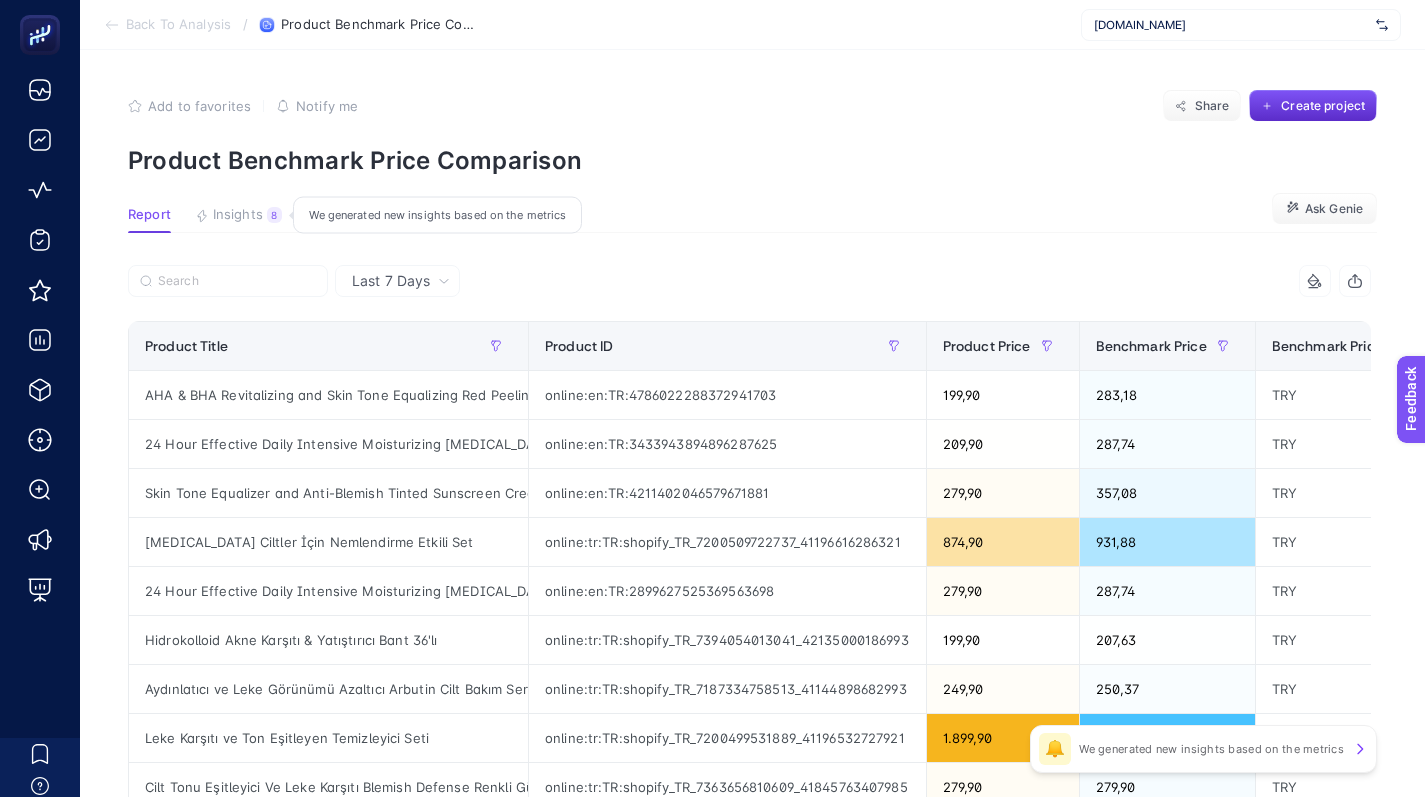 click on "Insights 8  We generated new insights based on the metrics" 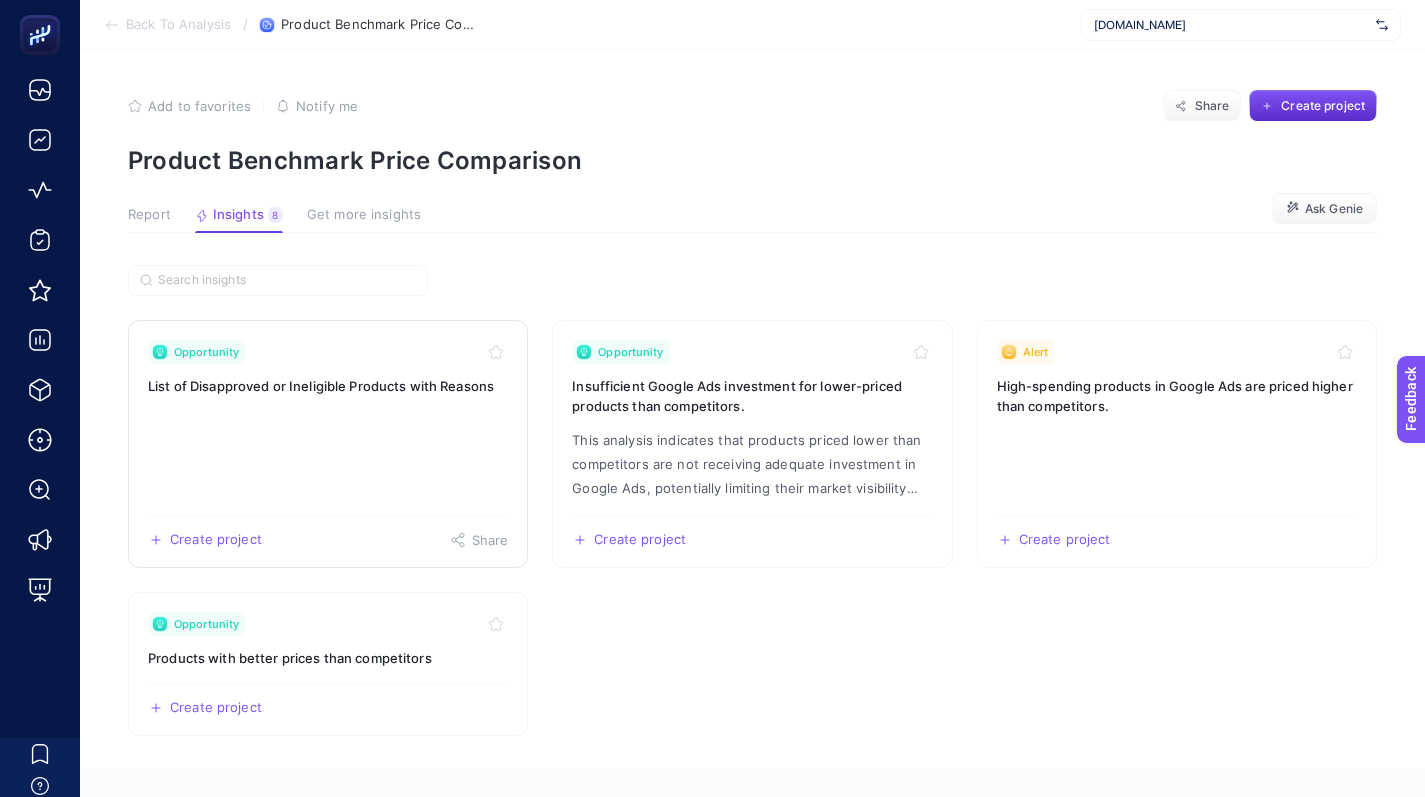 click on "Opportunity List of Disapproved or Ineligible Products with Reasons  Create project   Share" 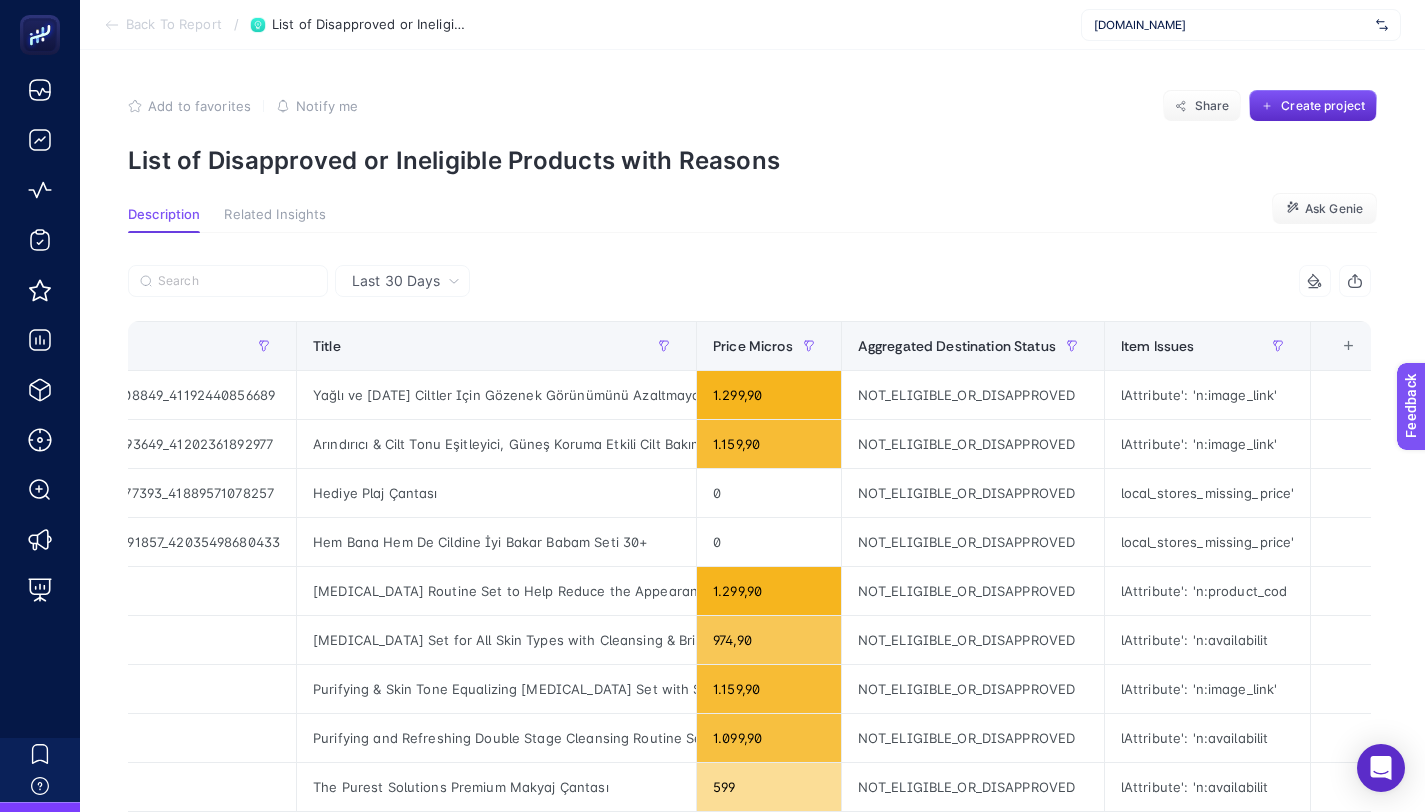 scroll, scrollTop: 0, scrollLeft: 79, axis: horizontal 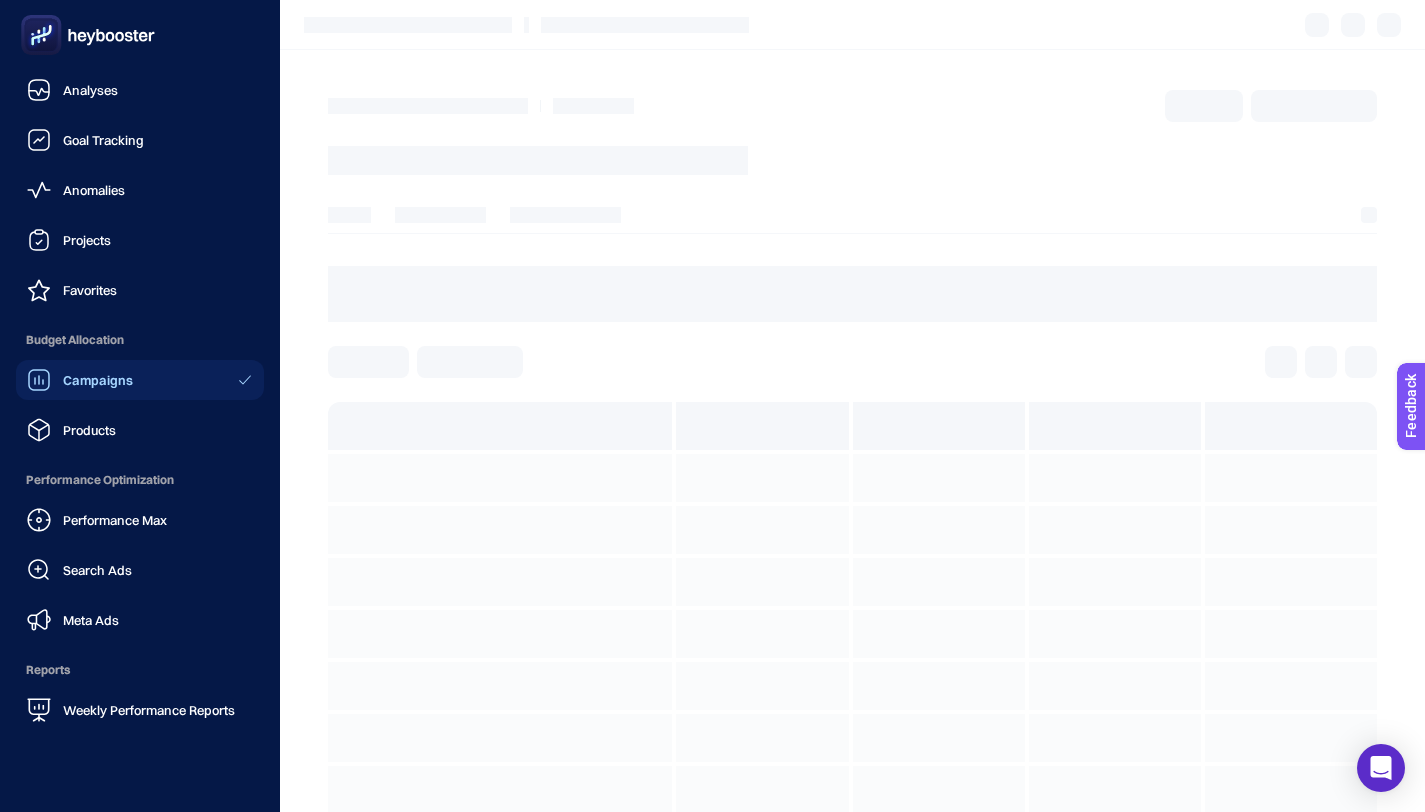 click 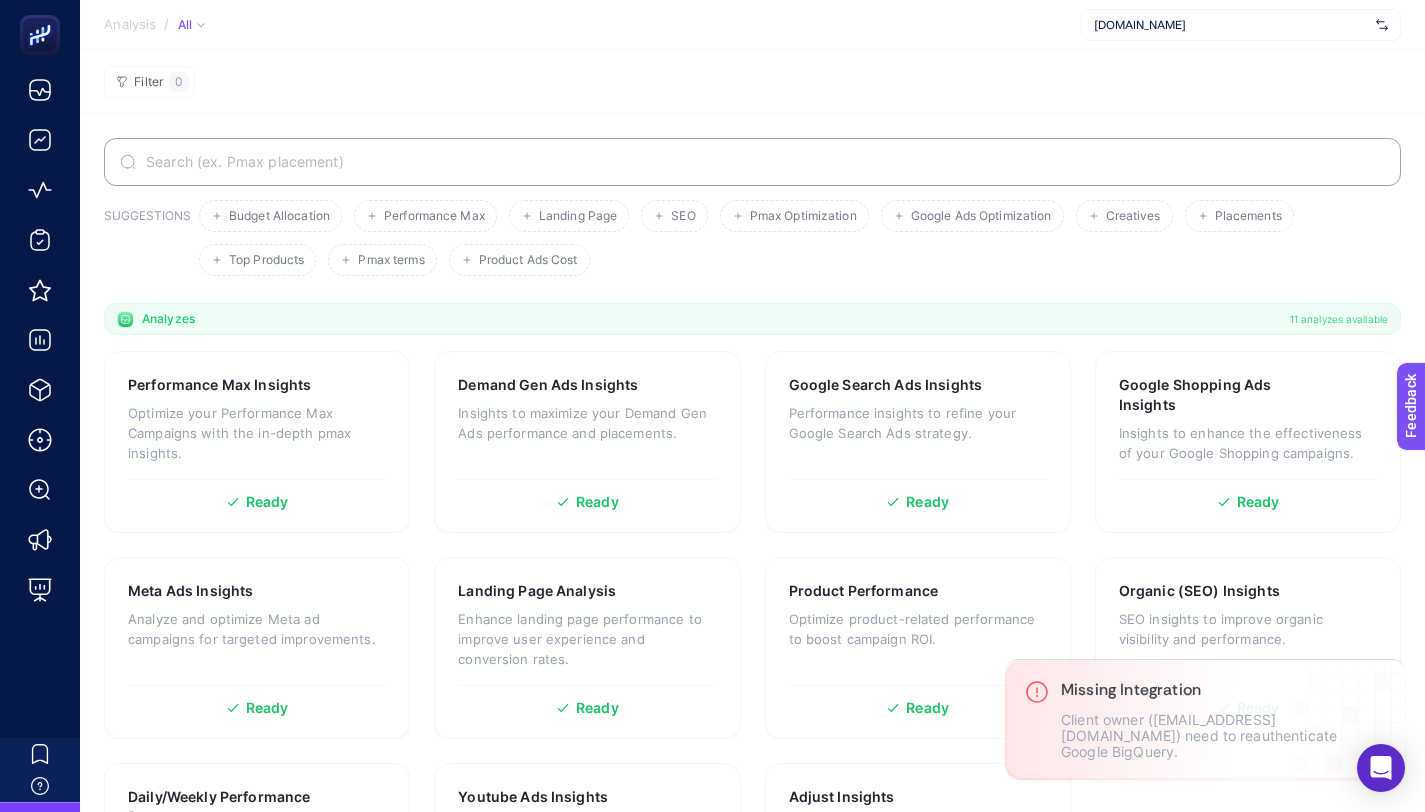 click at bounding box center (763, 162) 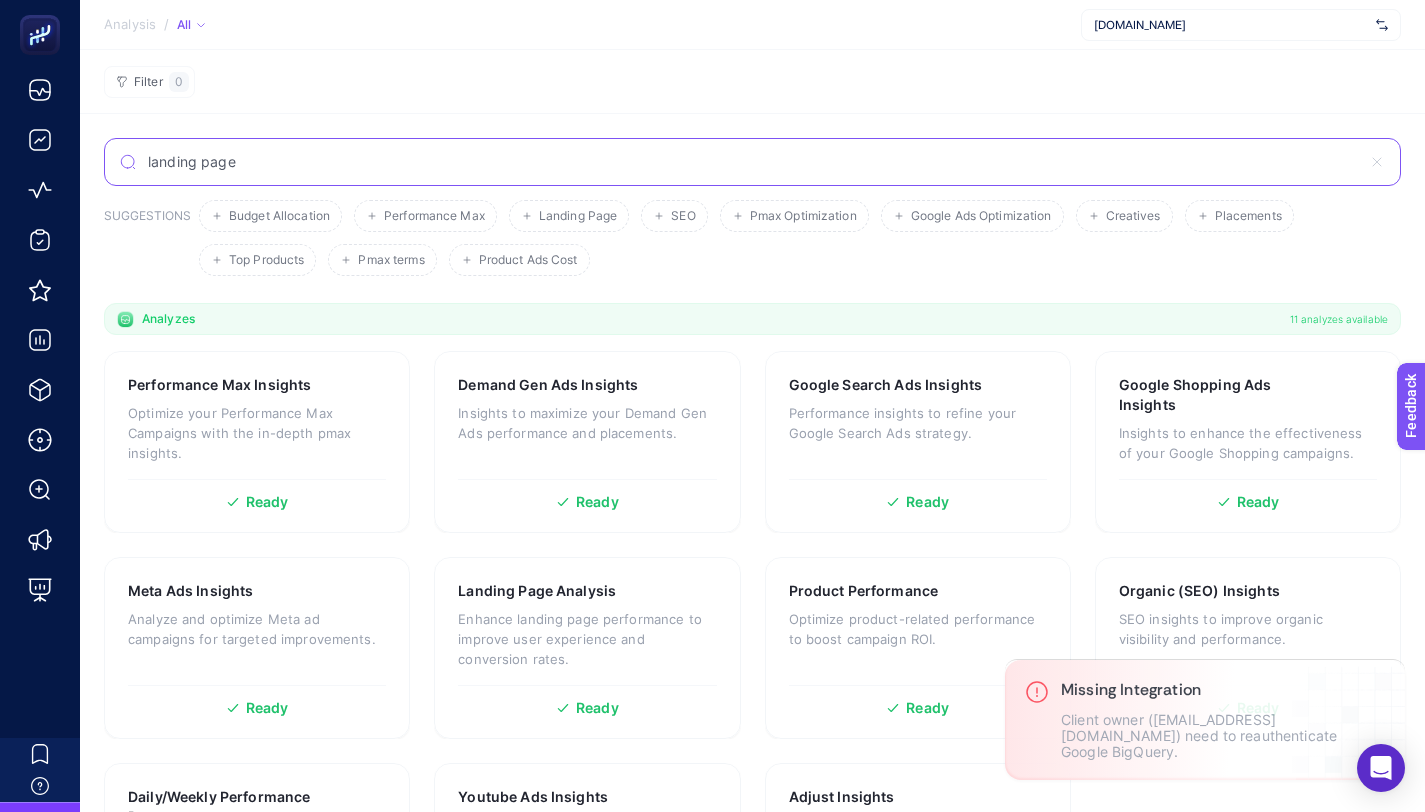 type on "landing page" 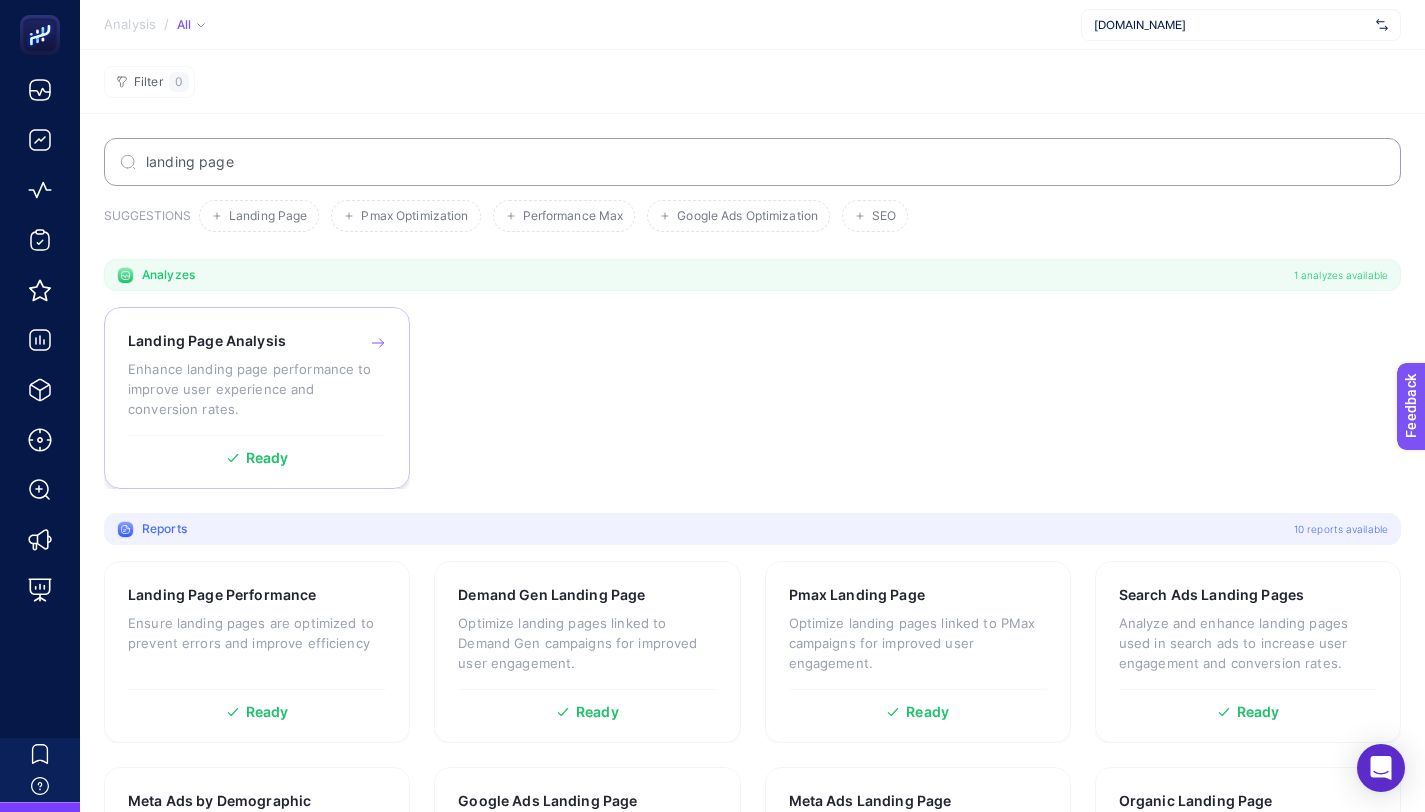 click on "Enhance landing page performance to improve user experience and conversion rates." at bounding box center [257, 389] 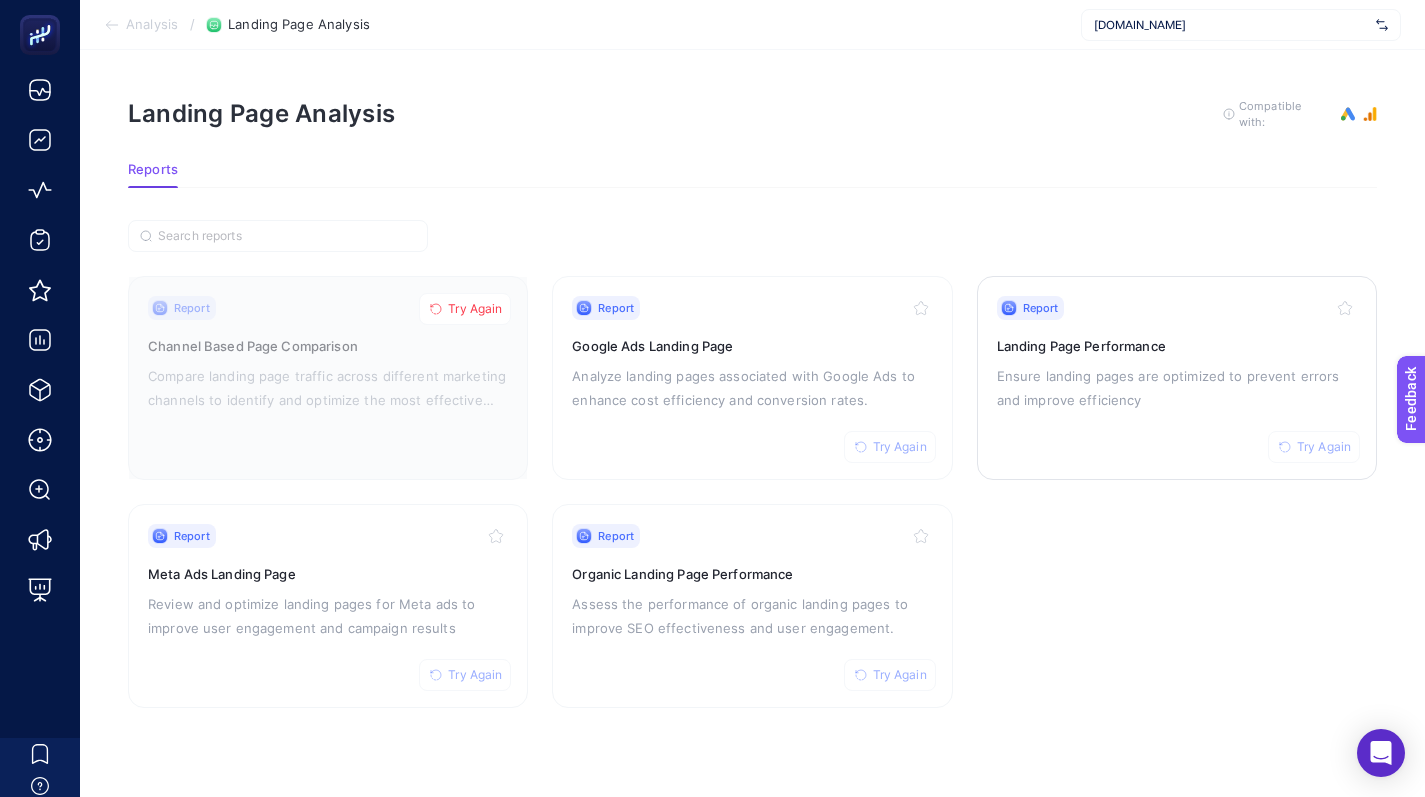 click on "Ensure landing pages are optimized to prevent errors and improve efficiency" at bounding box center [1177, 388] 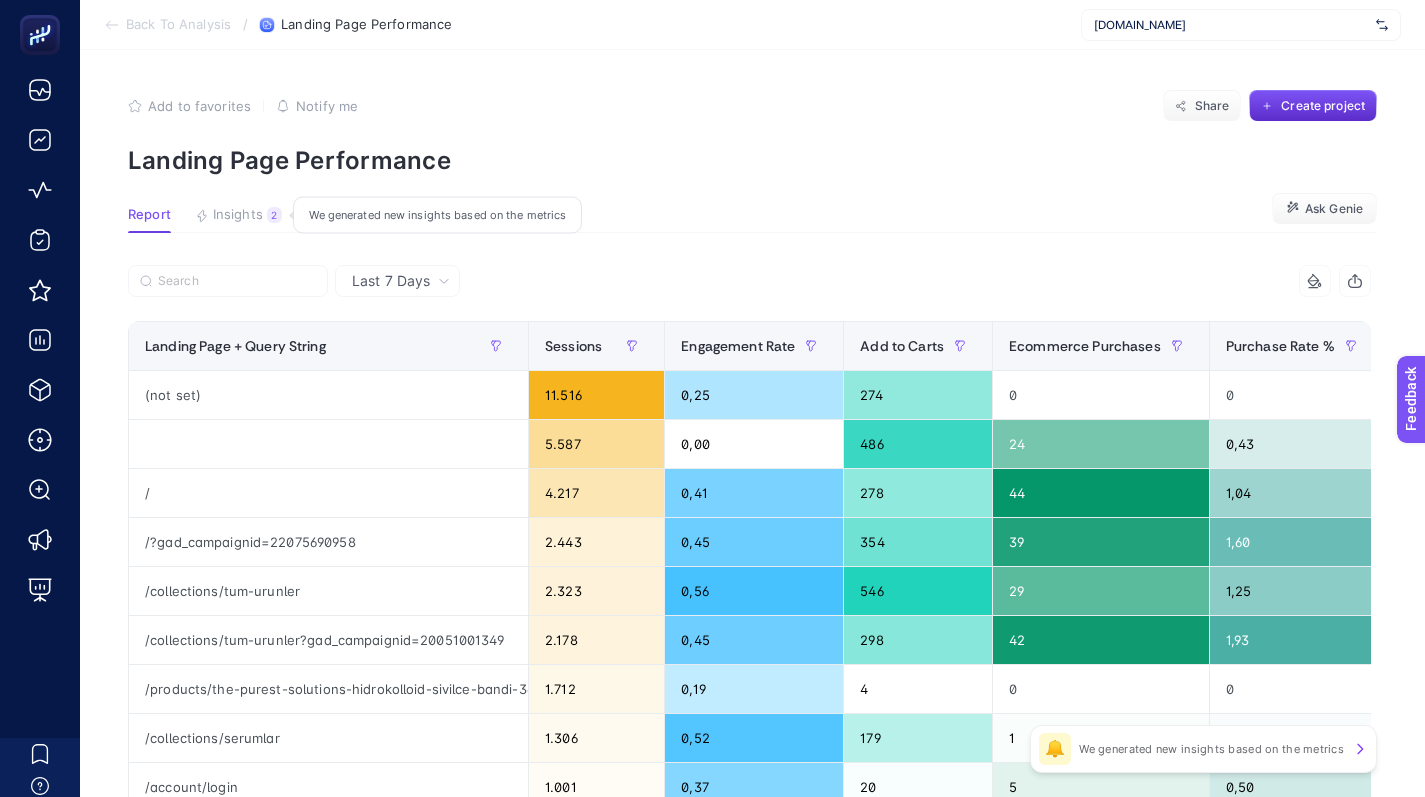 click on "Insights" at bounding box center (238, 215) 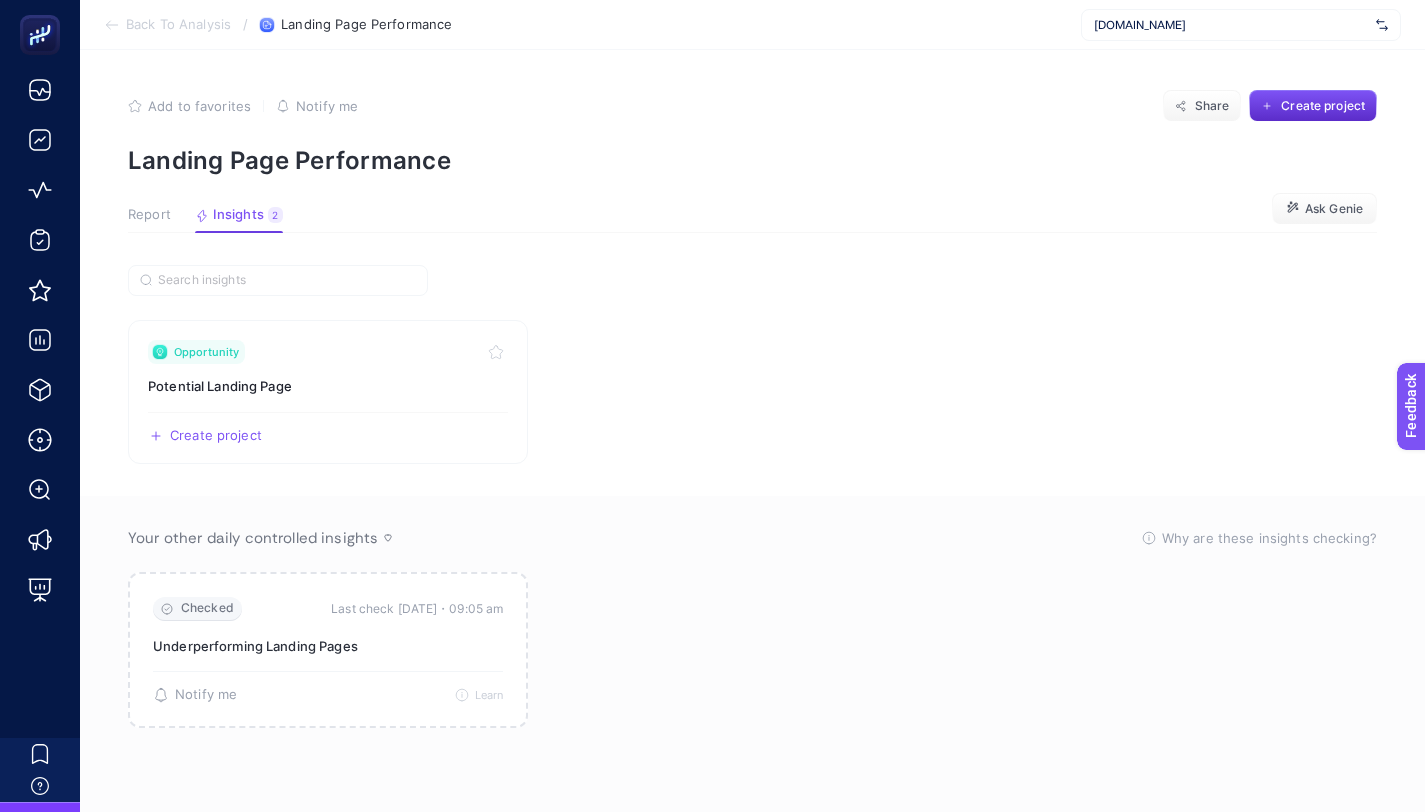 click on "[DOMAIN_NAME]" at bounding box center [1231, 25] 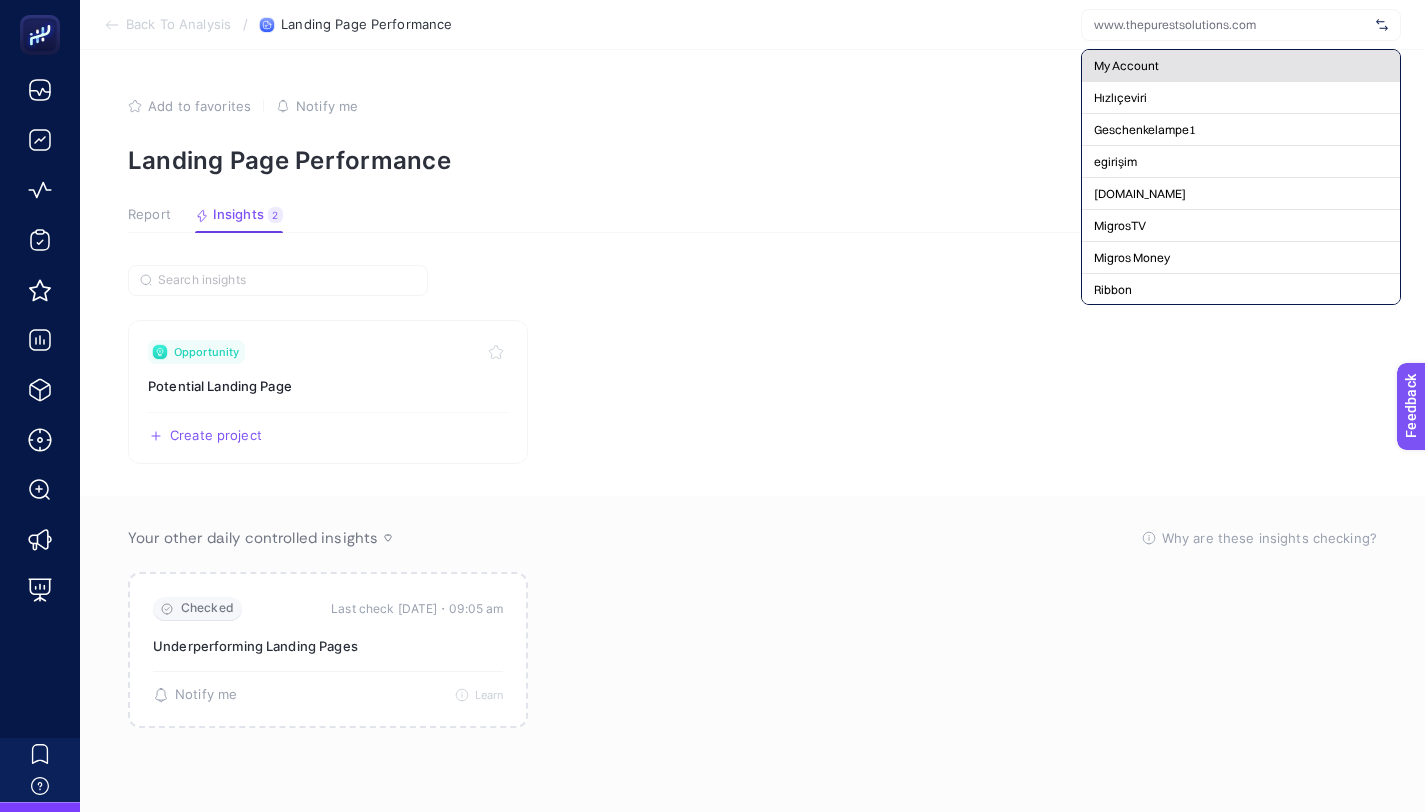 click on "My Account" at bounding box center [1126, 66] 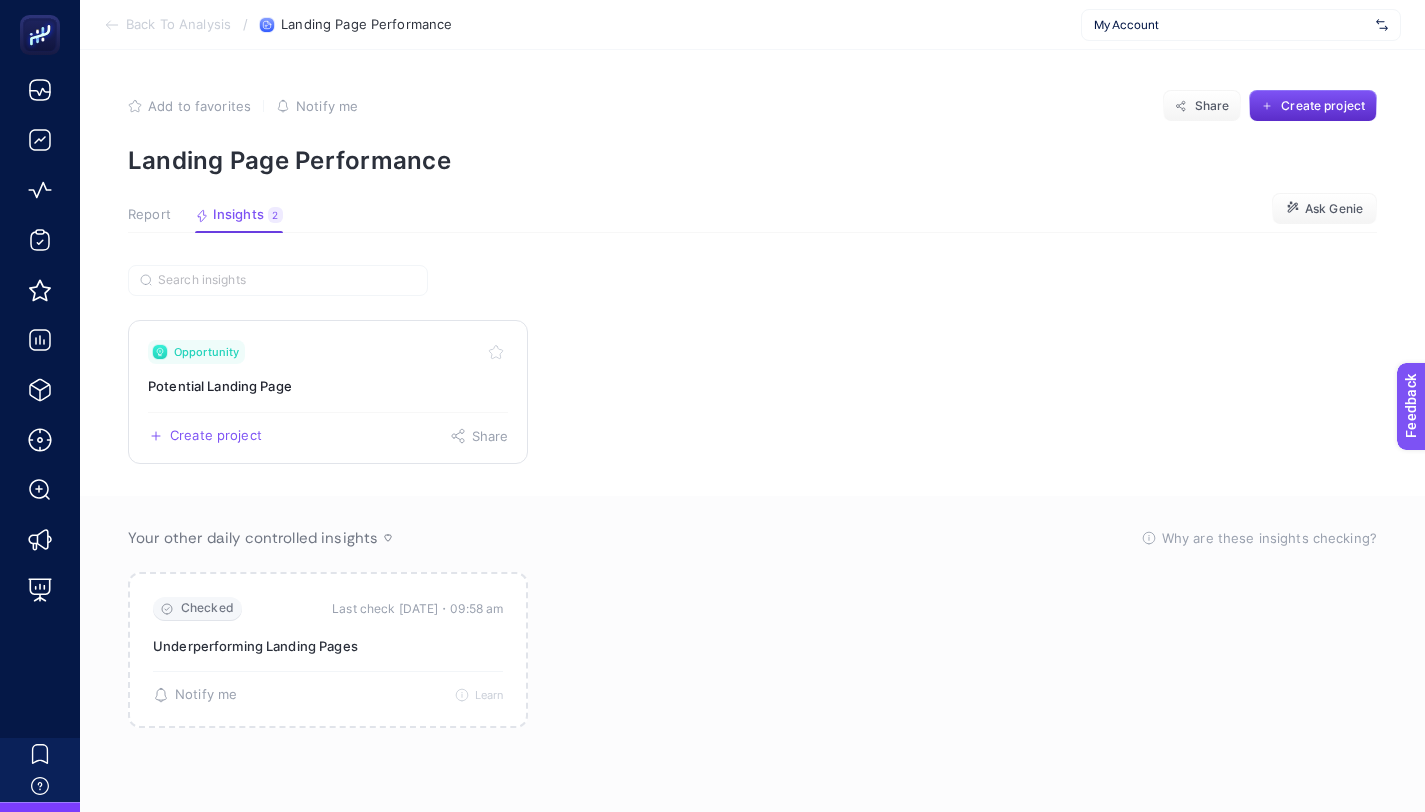 click on "Opportunity Potential Landing Page  Create project   Share" 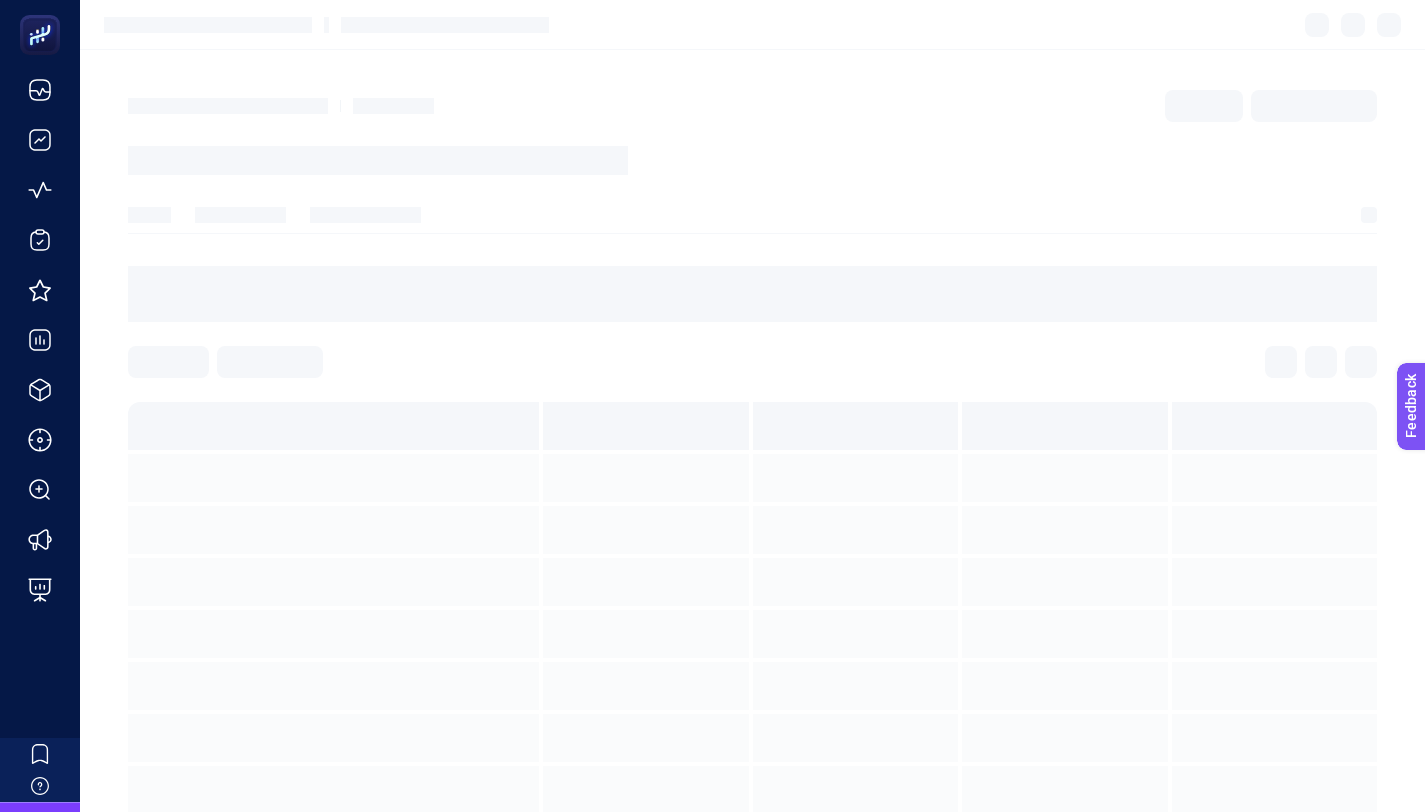 click 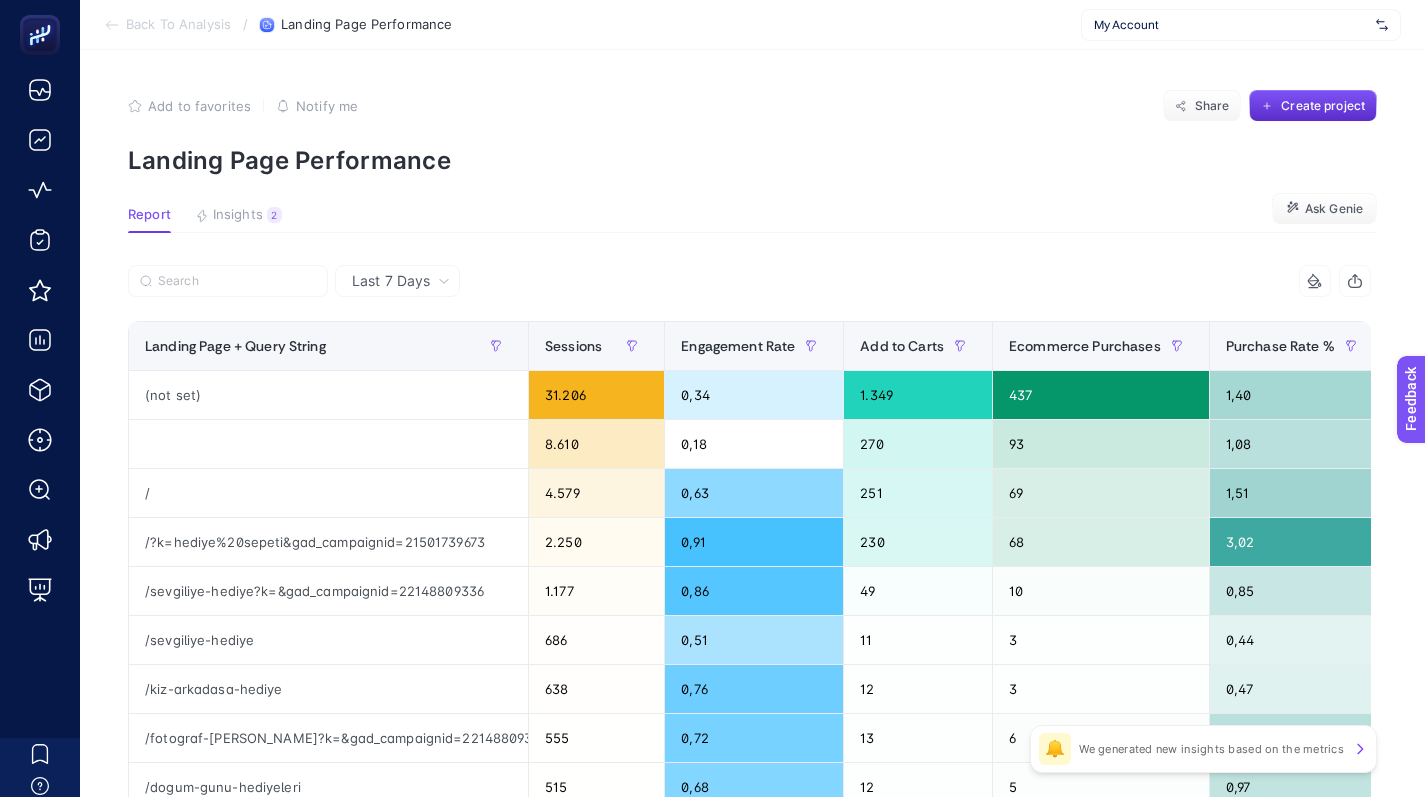 click on "My Account" at bounding box center [1231, 25] 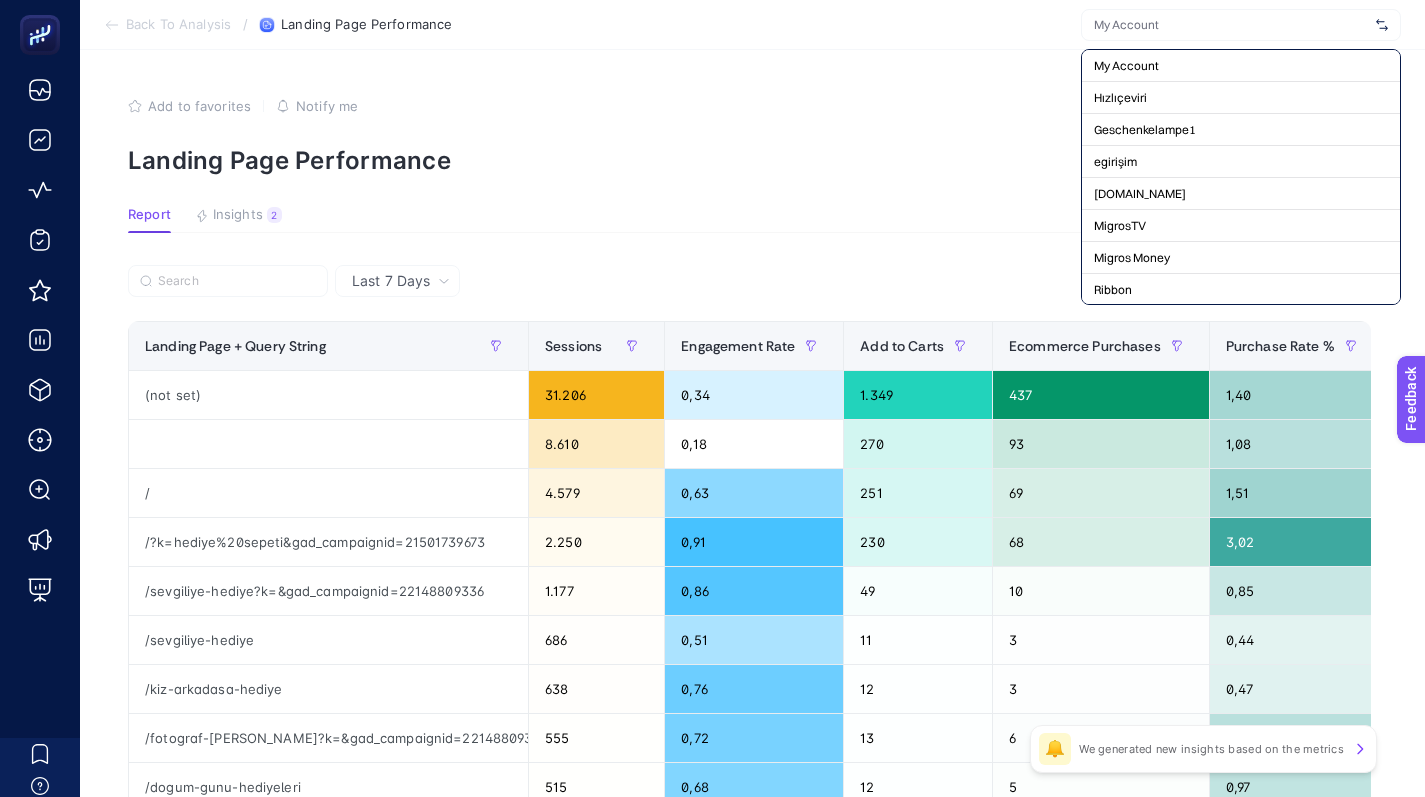 click at bounding box center (1231, 25) 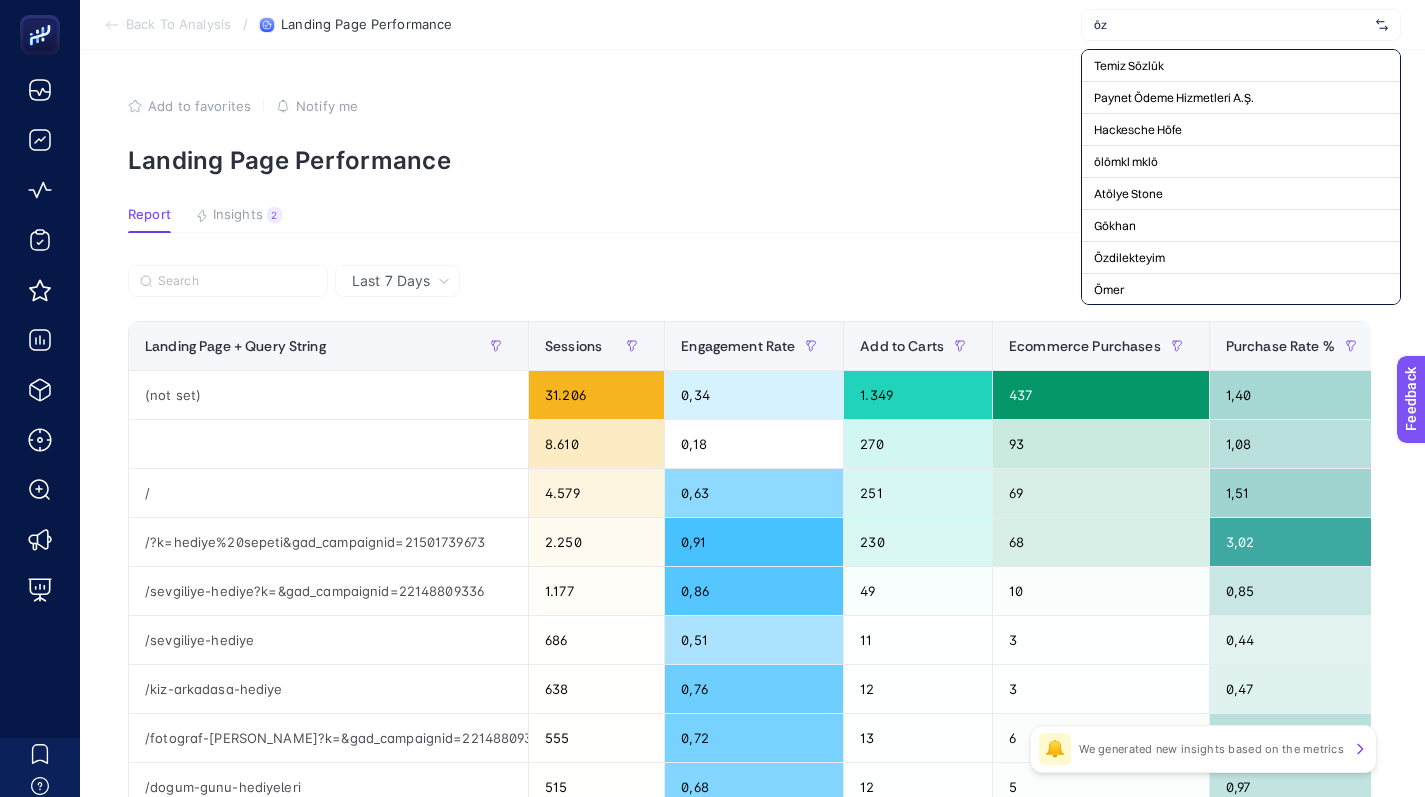 type on "özd" 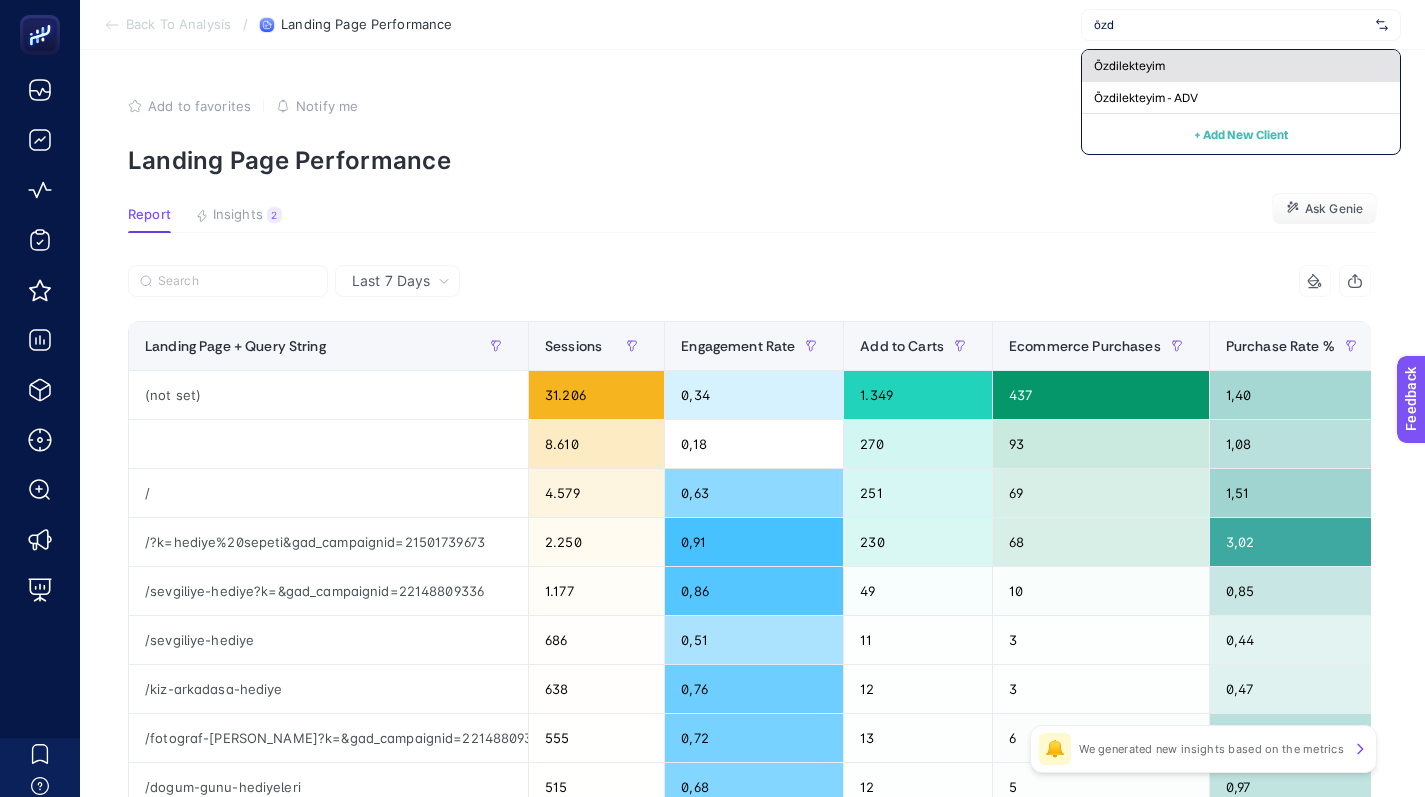 click on "Özdilekteyim" at bounding box center [1129, 66] 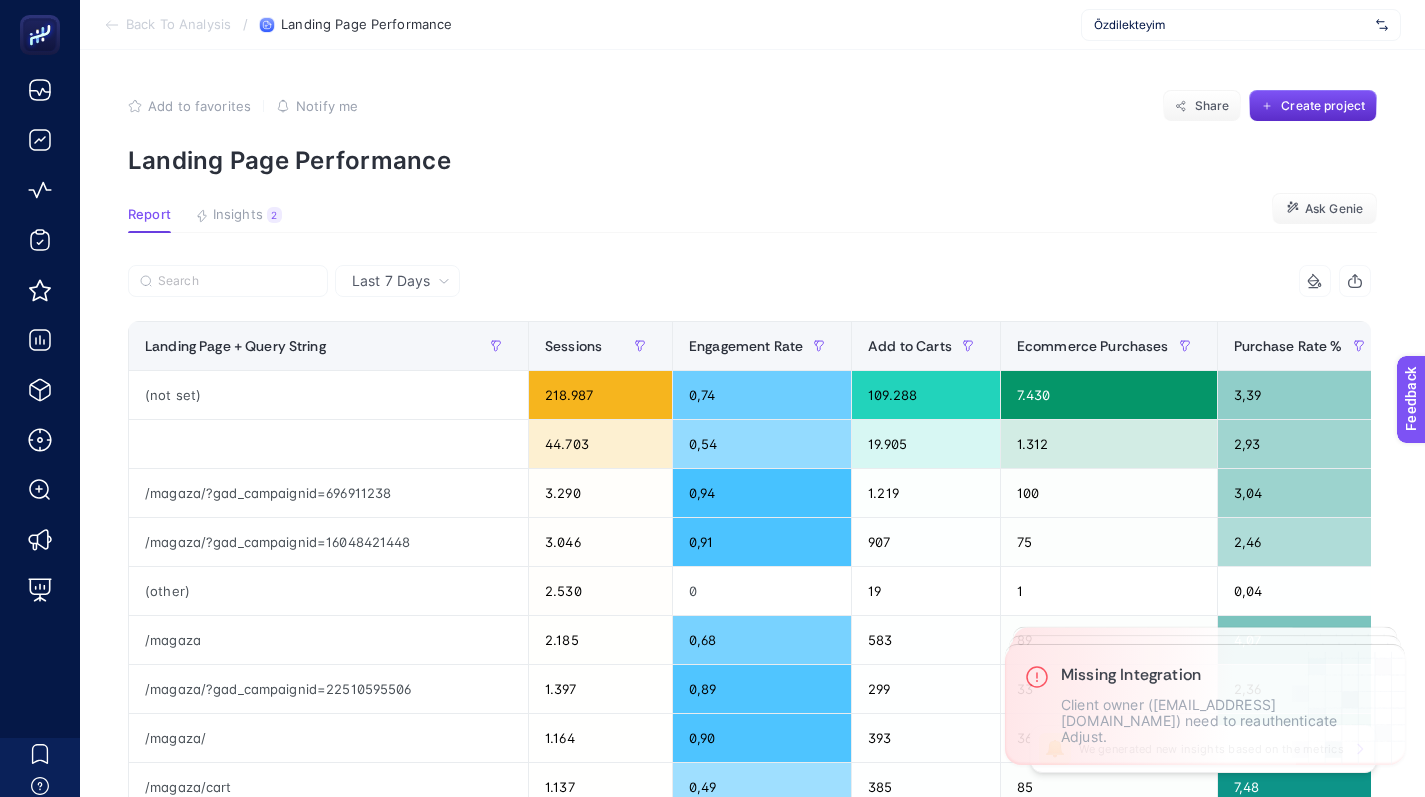 click on "Back To Analysis / Landing Page Performance Özdilekteyim" 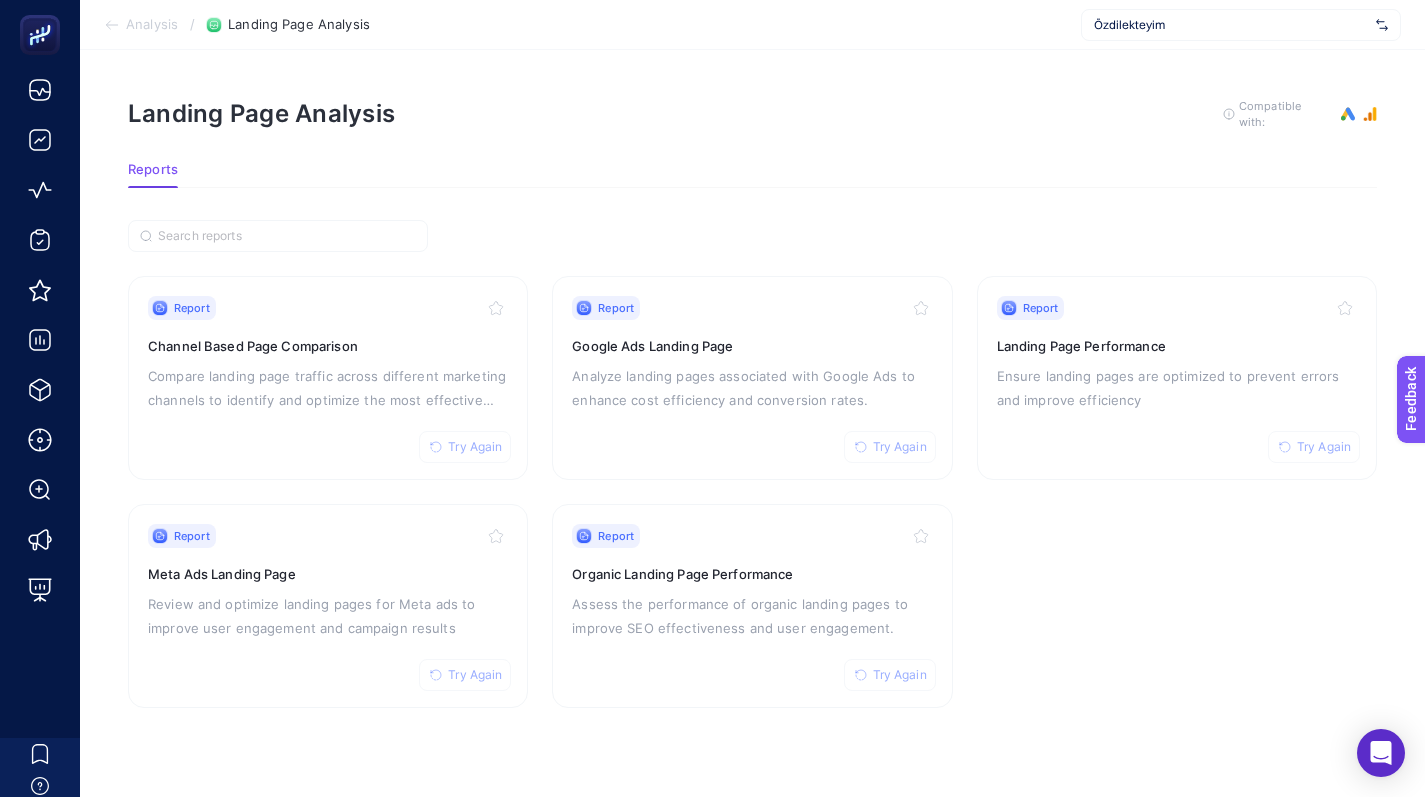 click on "Özdilekteyim" at bounding box center [1241, 25] 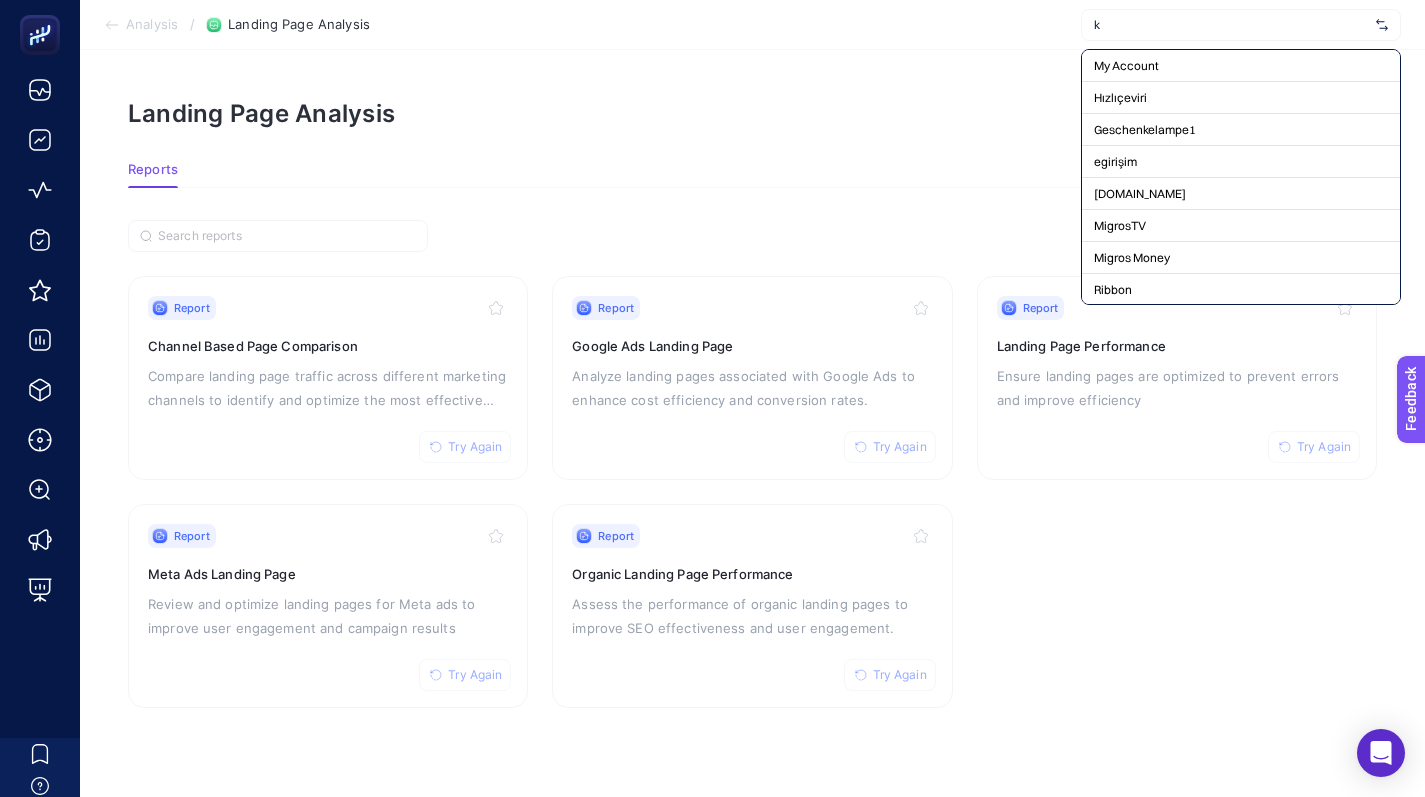 type on "ko" 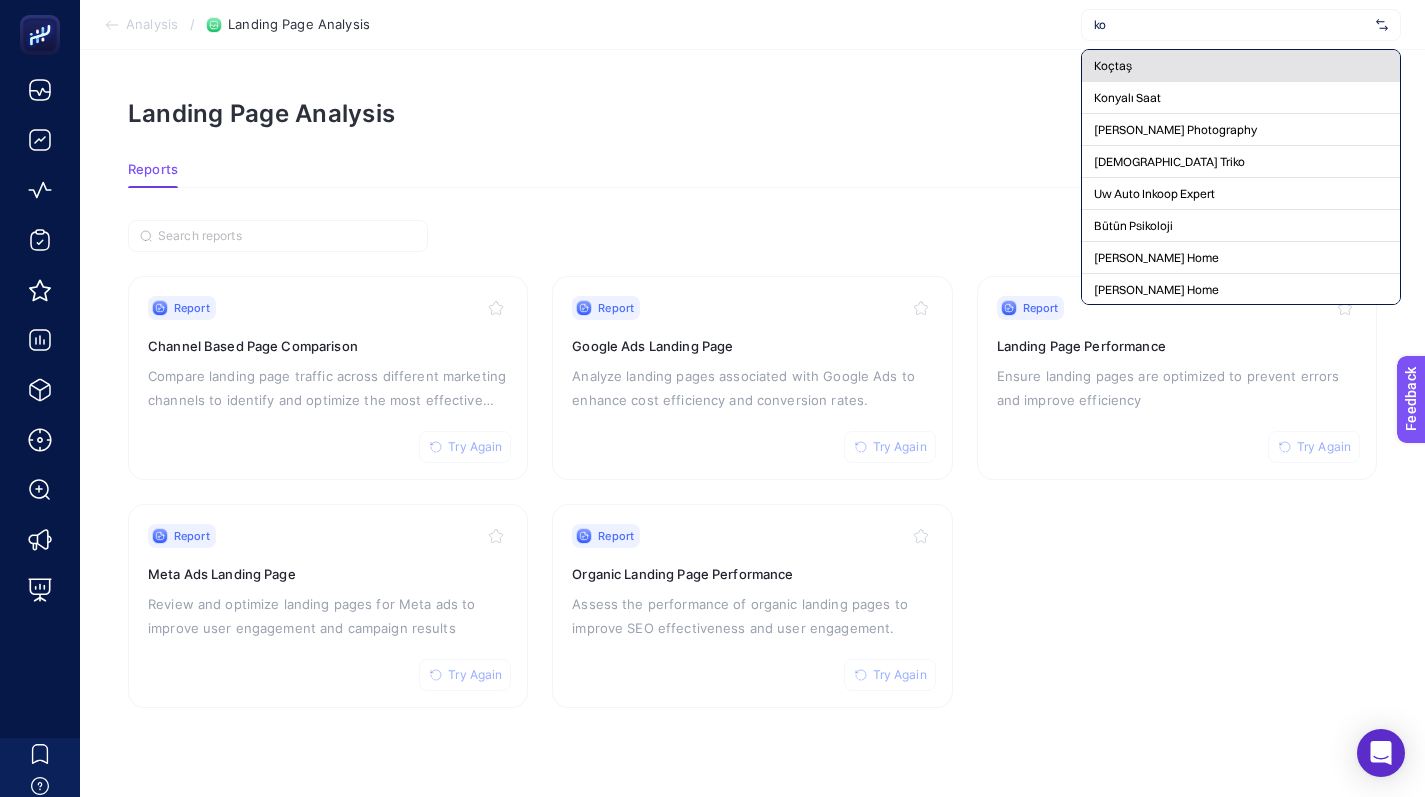 click on "Koçtaş" 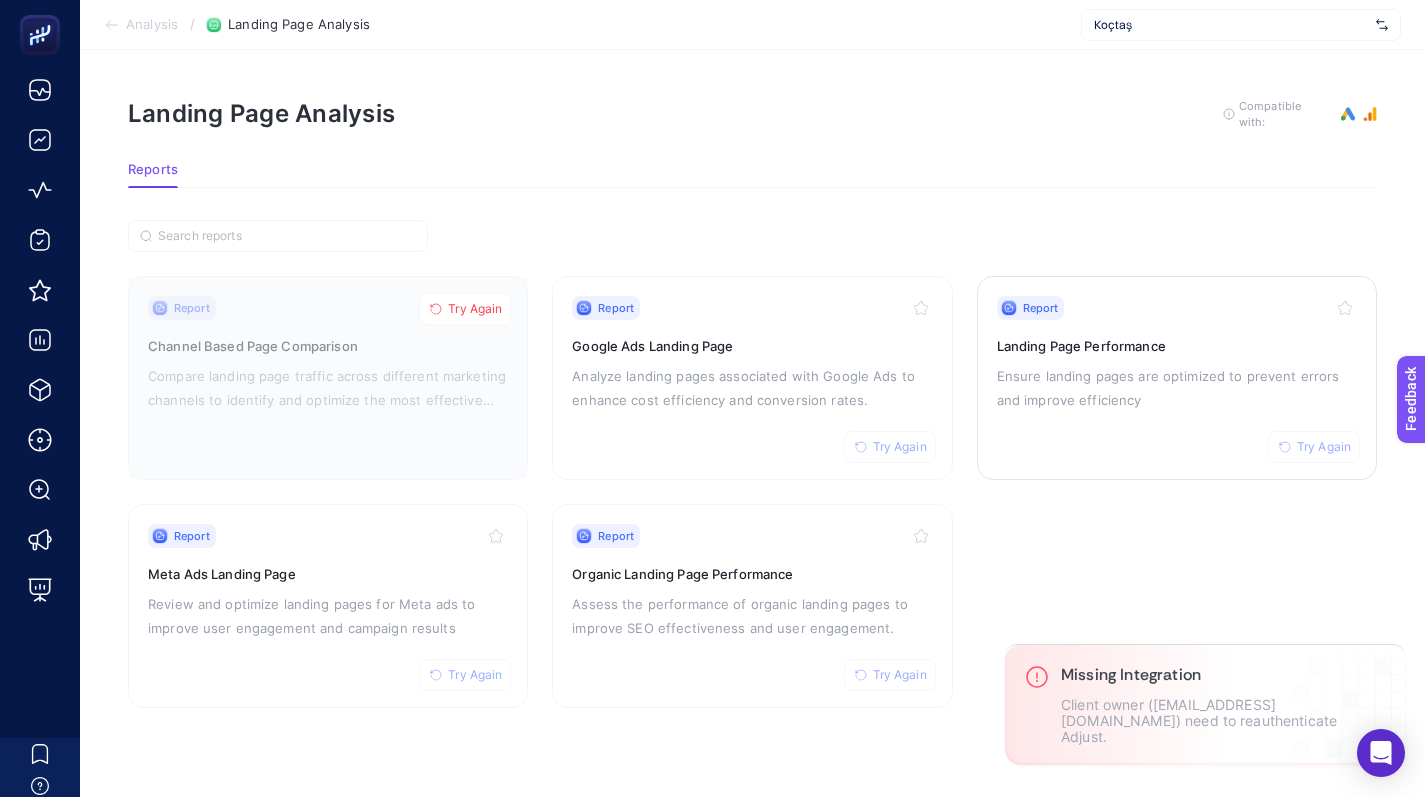 click on "Try Again" at bounding box center [1324, 447] 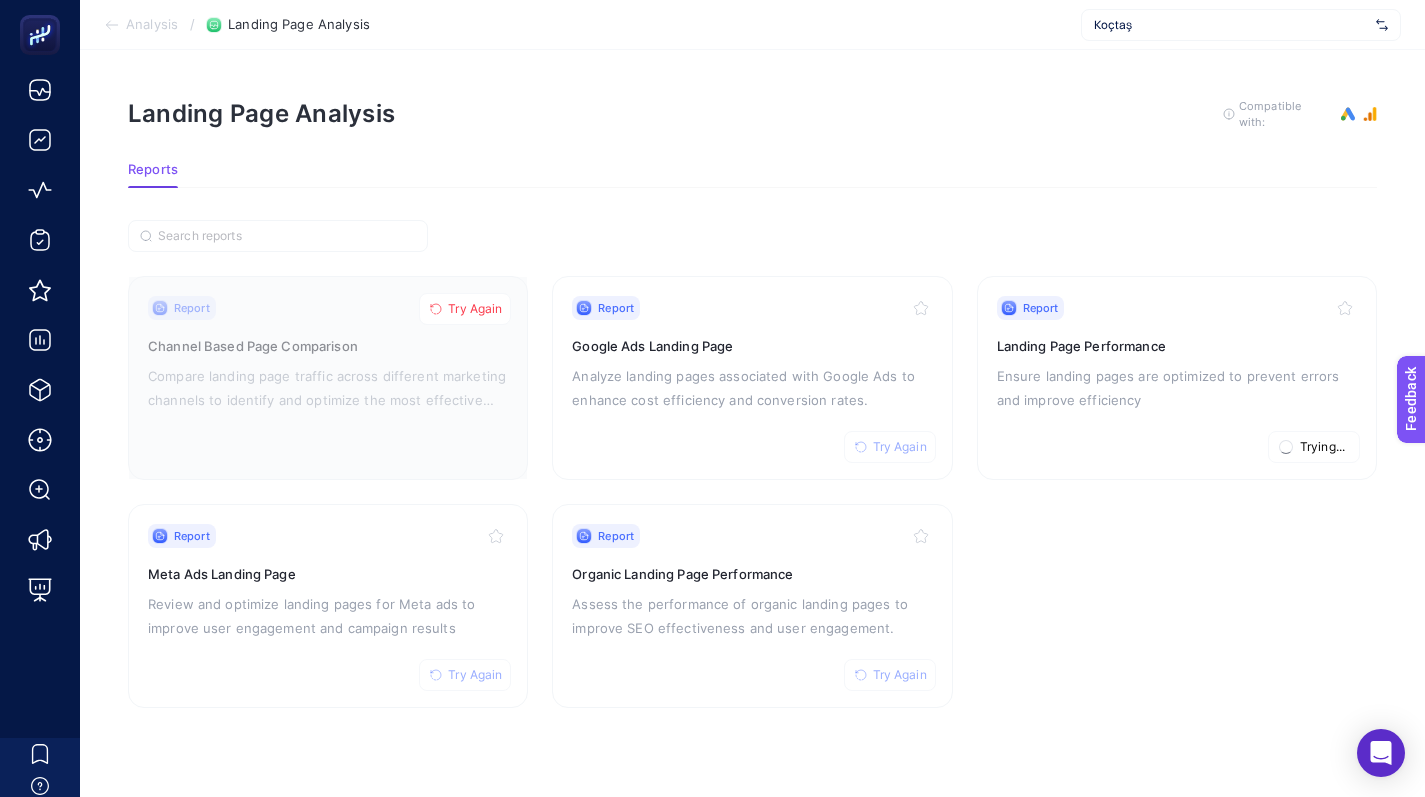 click on "Report Try Again Channel Based Page Comparison Compare landing page traffic across different marketing channels to identify and optimize the most effective pages. Report Try Again Google Ads Landing Page Analyze landing pages associated with Google Ads to enhance cost efficiency and conversion rates. Report Trying... Landing Page Performance Ensure landing pages are optimized to prevent errors and improve efficiency Report Try Again Meta Ads Landing Page Review and optimize landing pages for Meta ads to improve user engagement and campaign results Report Try Again Organic Landing Page Performance Assess the performance of organic landing pages to improve SEO effectiveness and user engagement." at bounding box center (752, 464) 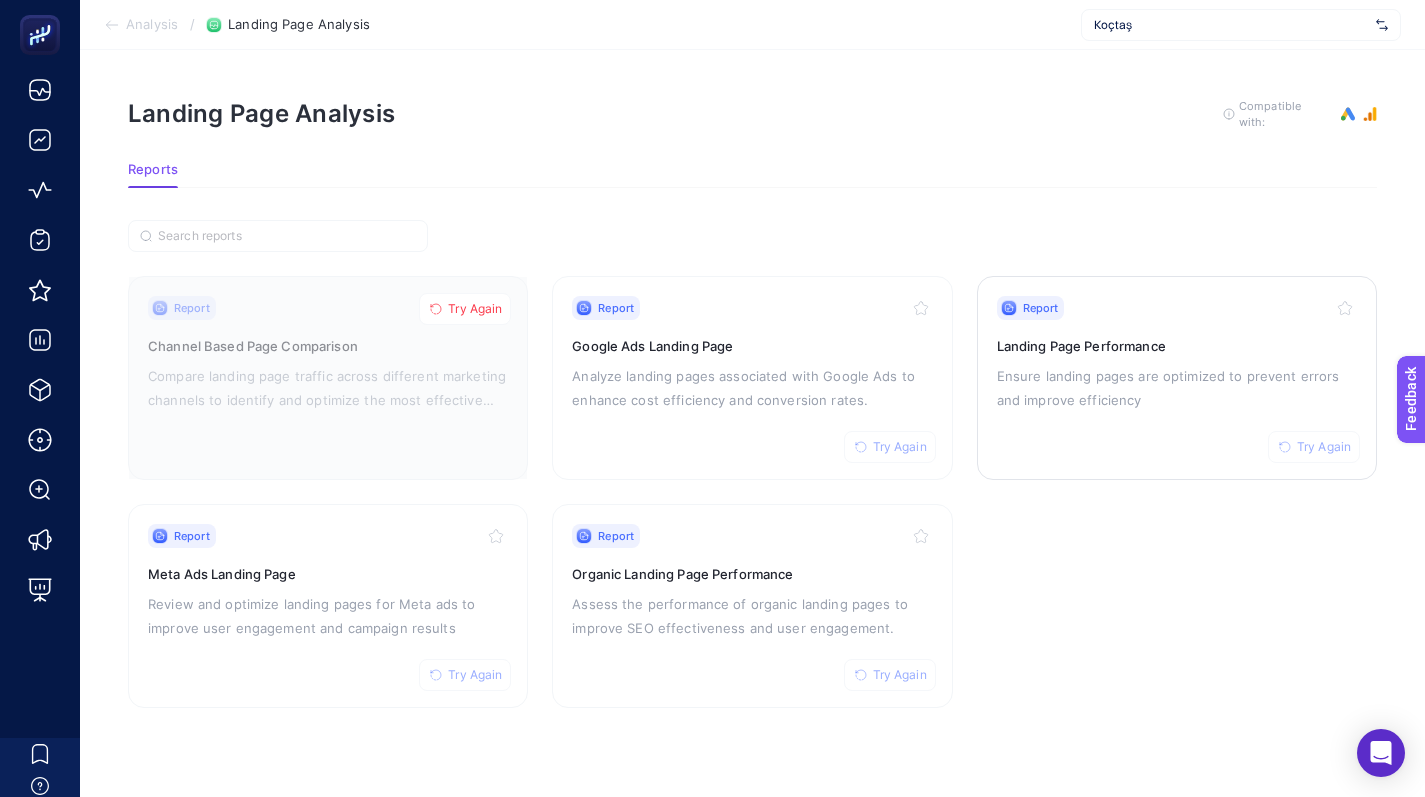 click on "Ensure landing pages are optimized to prevent errors and improve efficiency" at bounding box center [1177, 388] 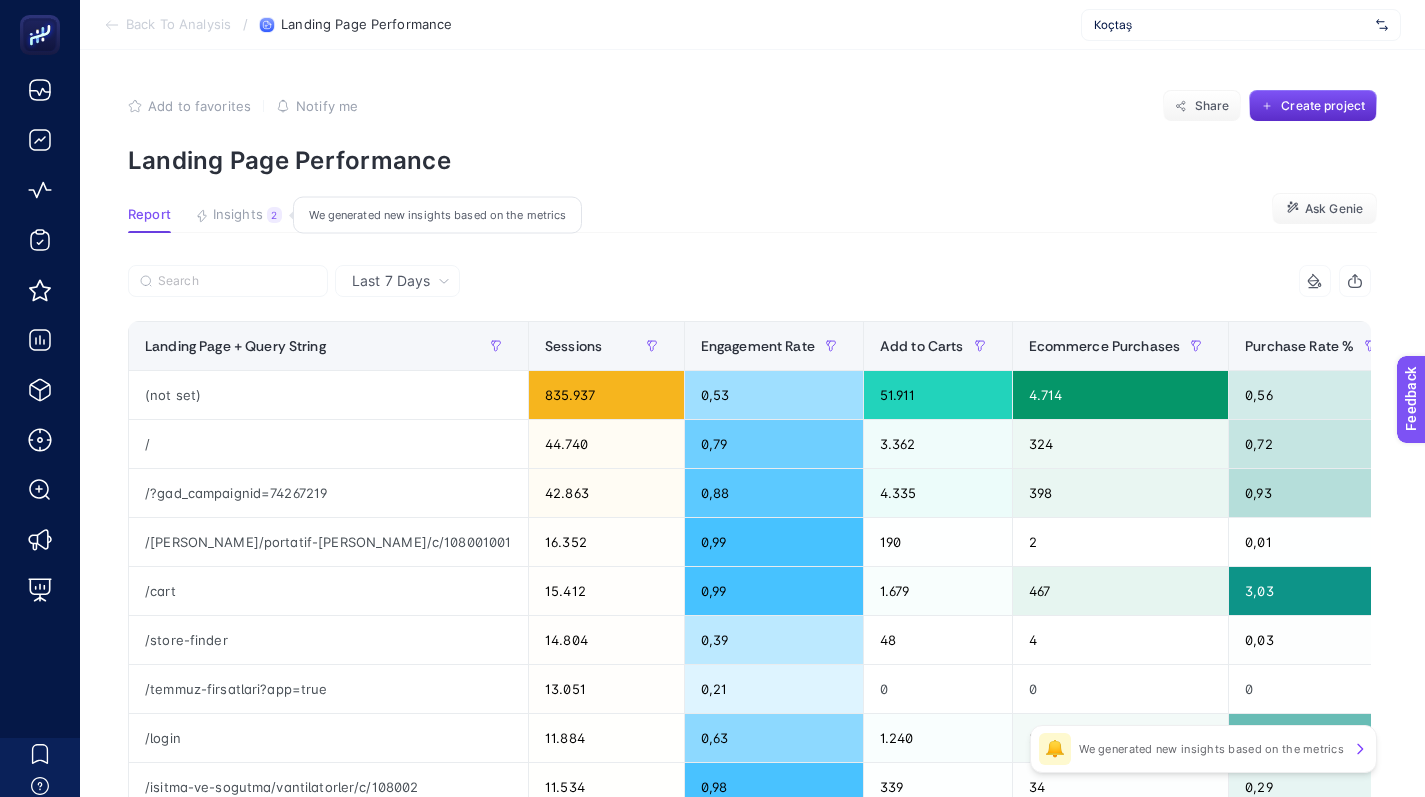 click on "2" at bounding box center [274, 215] 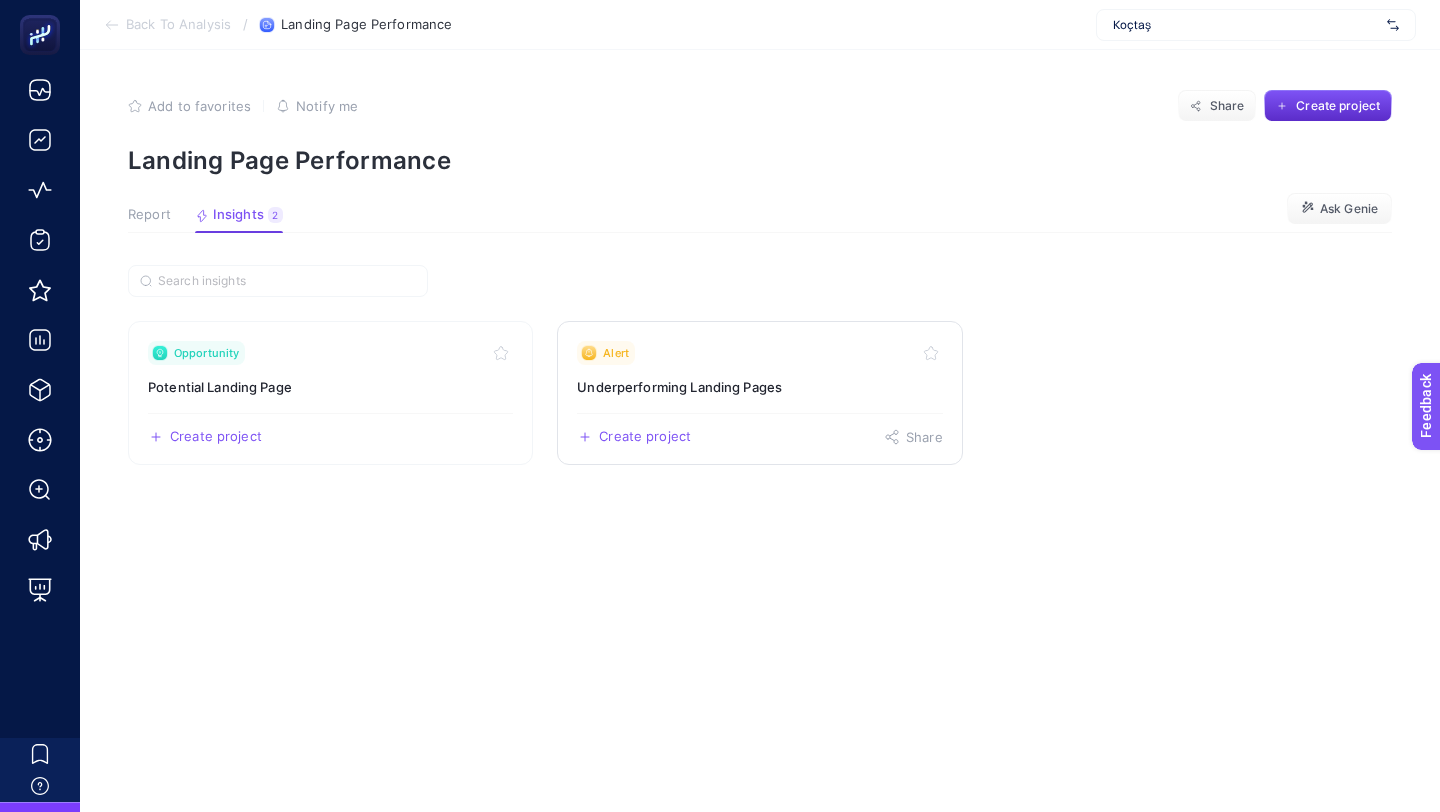 click on "Underperforming Landing Pages" at bounding box center (759, 387) 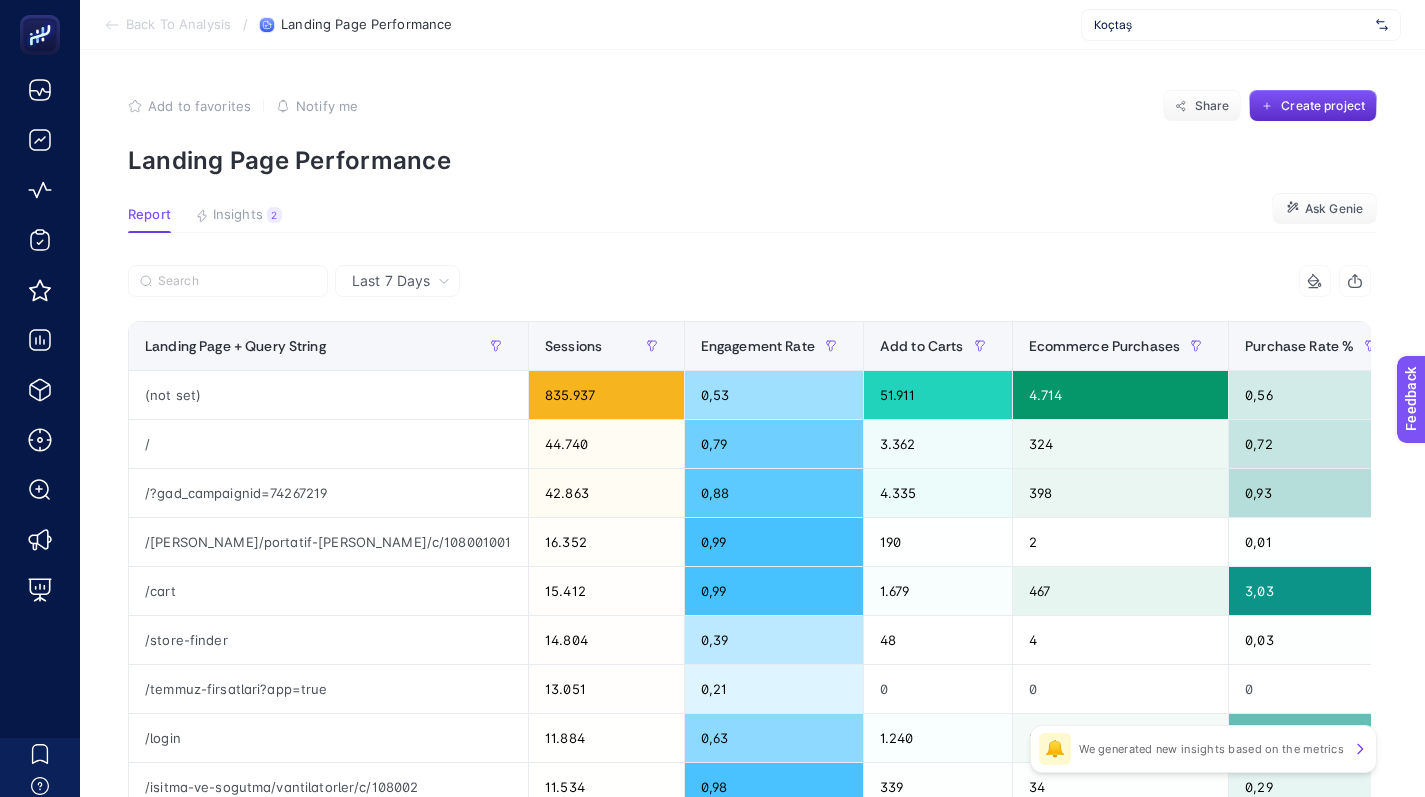 click on "Add to favorites false Notify me Share Create project Landing Page Performance Report Insights 2  We generated new insights based on the metrics  Ask Genie Last 7 Days 6 items selected Landing Page + Query String Sessions Engagement Rate Add to Carts Ecommerce Purchases Purchase Rate % Bounce Rate 7 items selected + (not set) 835.937 0,53 51.911 4.714 0,56 0,47 / 44.740 0,79 3.362 324 0,72 0,22 /?gad_campaignid=74267219 42.863 0,88 4.335 398 0,93 0,12 /[PERSON_NAME]/portatif-[PERSON_NAME]/c/108001001 16.352 0,99 190 2 0,01 0,01 /cart 15.412 0,99 1.679 467 3,03 0,01 /store-finder 14.804 0,39 48 4 0,03 0,61 /temmuz-firsatlari?app=true 13.051 0,21 0 0 0 0,79 /login 11.884 0,63 1.240 225 1,89 0,37 /isitma-ve-sogutma/vantilatorler/c/108002 11.534 0,98 339 34 0,29 0,02 /isitma-ve-sogutma/tavan-vantilatorleri/c/108005?gad_campaignid=21139759877 10.149 0,97 104 2 0,02 0,03 /markalar 8.904 0,04 50 2 0,02 0,96 /ahsap-yer-doseme/[PERSON_NAME]/c/100006 7.084 0,99 277 0 0 0,01 /haziran-firsatlari 5.989 0,30 22 0 0 0,70 5.933 0,98 177 13 0,22 273" 